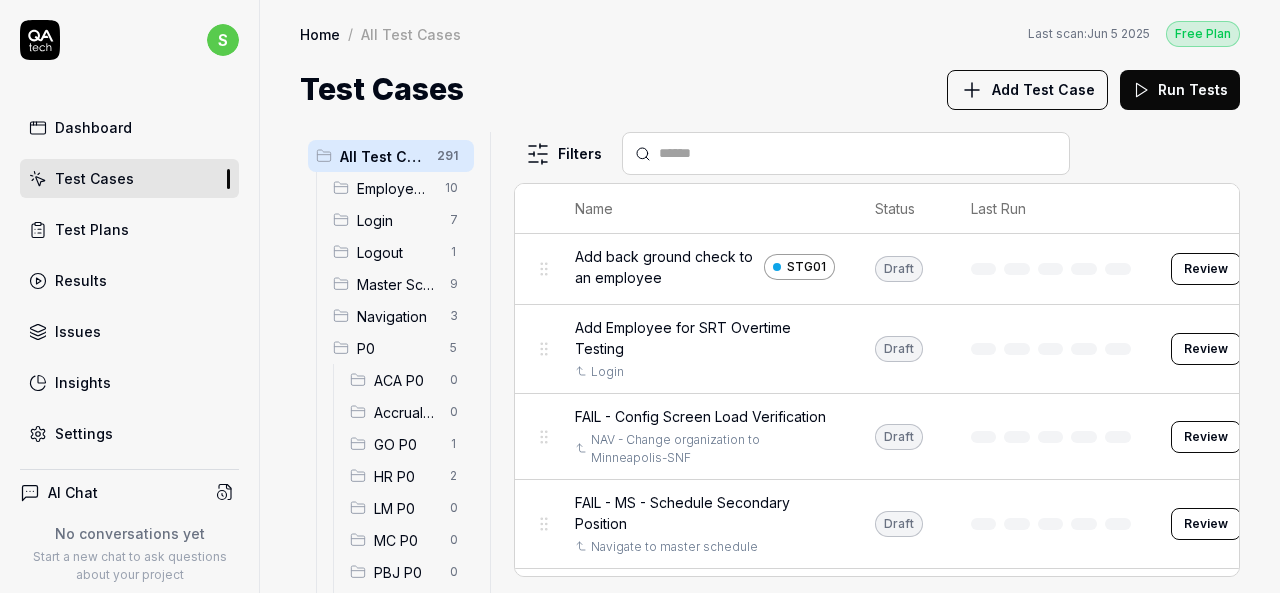 scroll, scrollTop: 0, scrollLeft: 0, axis: both 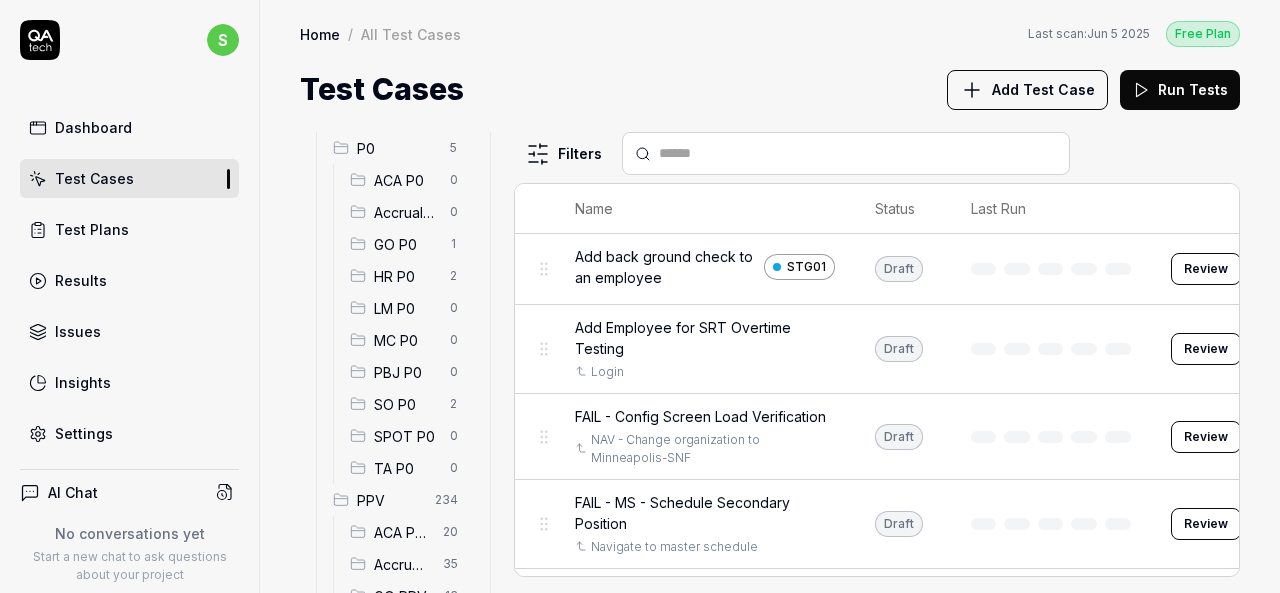 click on "HR P0" at bounding box center [406, 276] 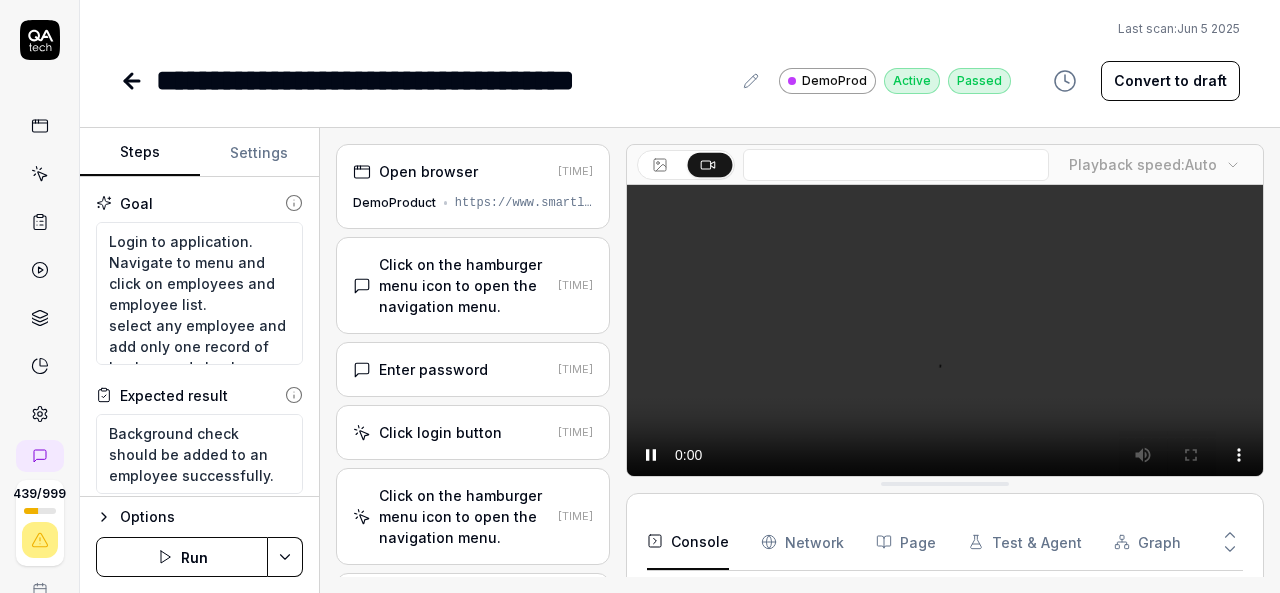 scroll, scrollTop: 0, scrollLeft: 0, axis: both 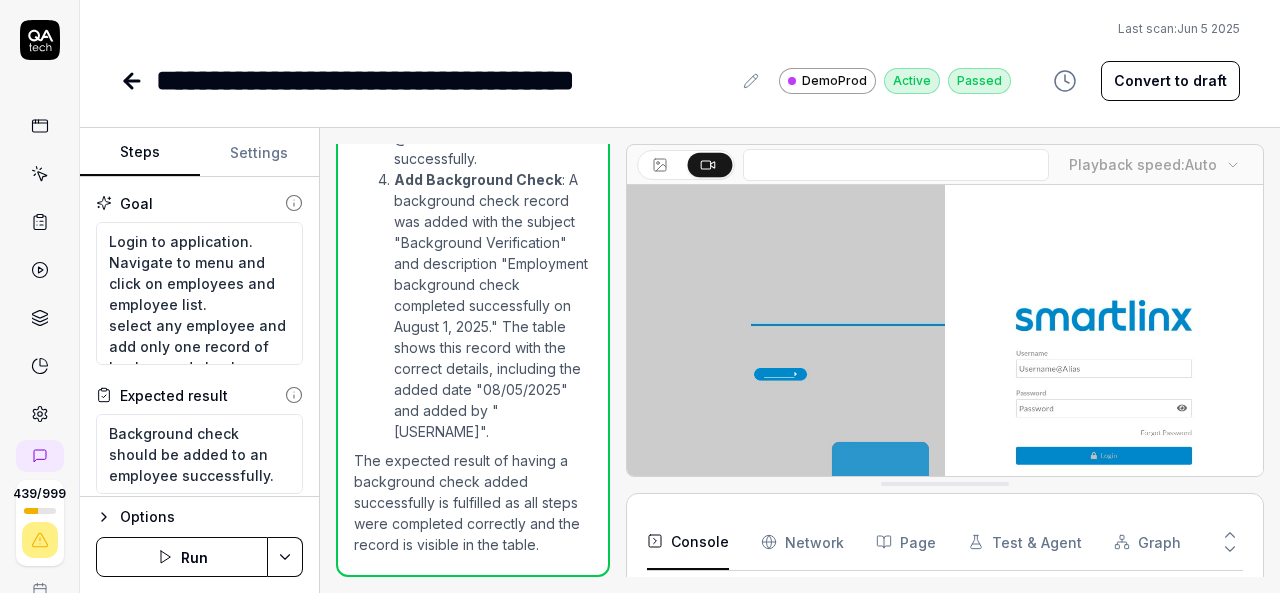 click 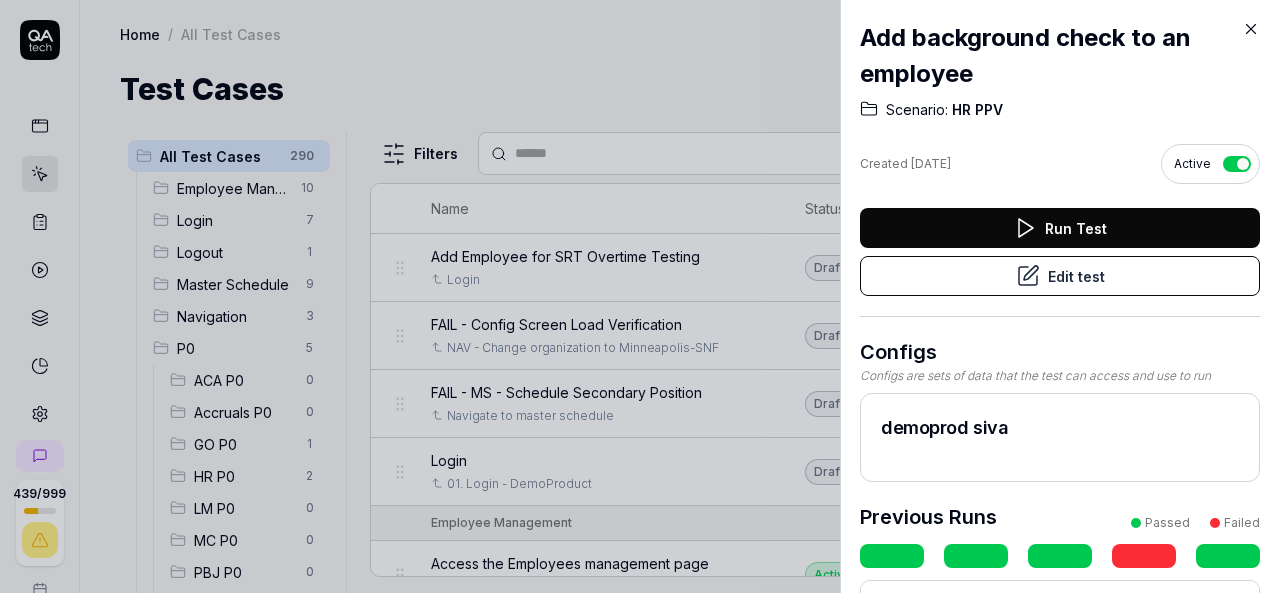 click on "Edit test" at bounding box center (1060, 276) 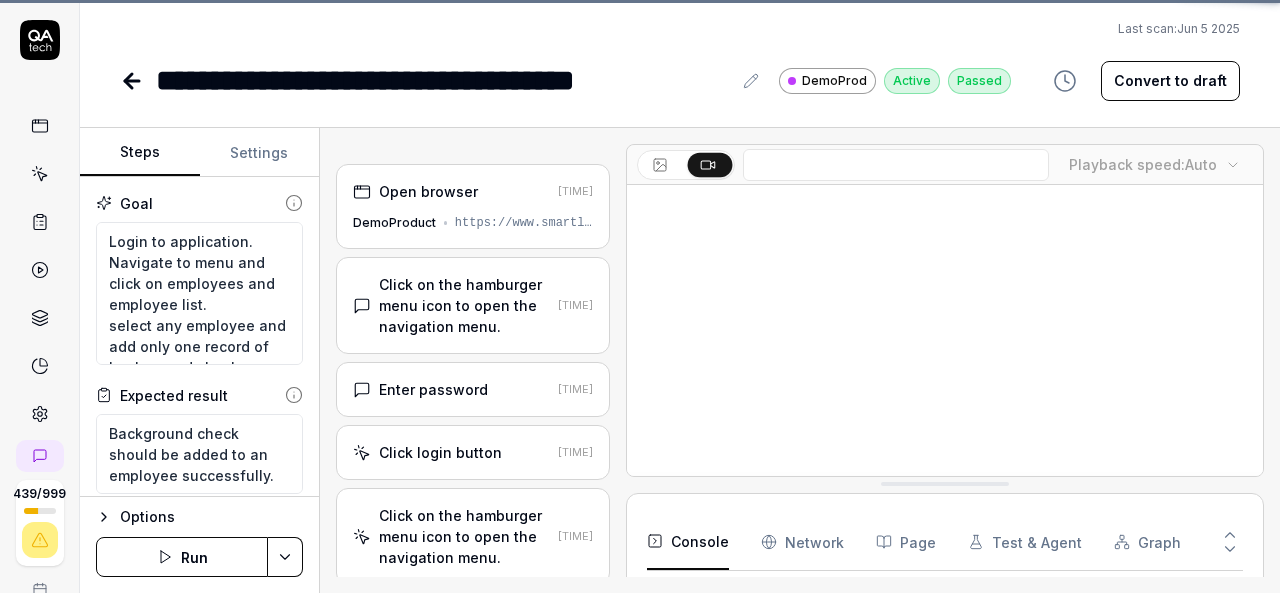 scroll, scrollTop: 284, scrollLeft: 0, axis: vertical 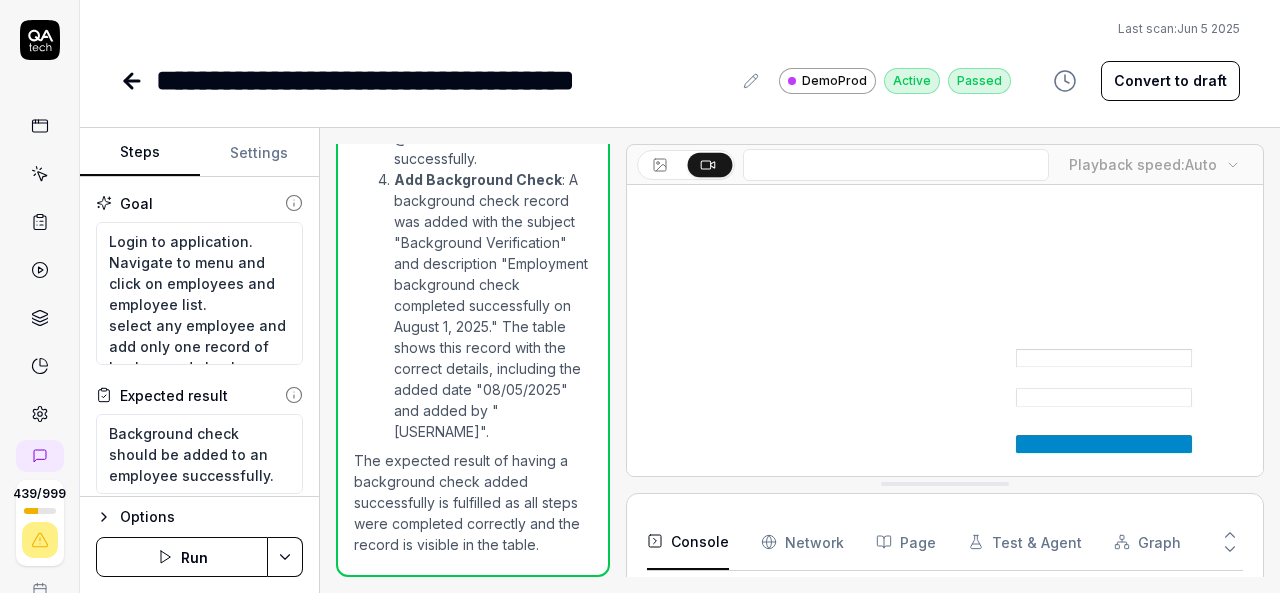 click 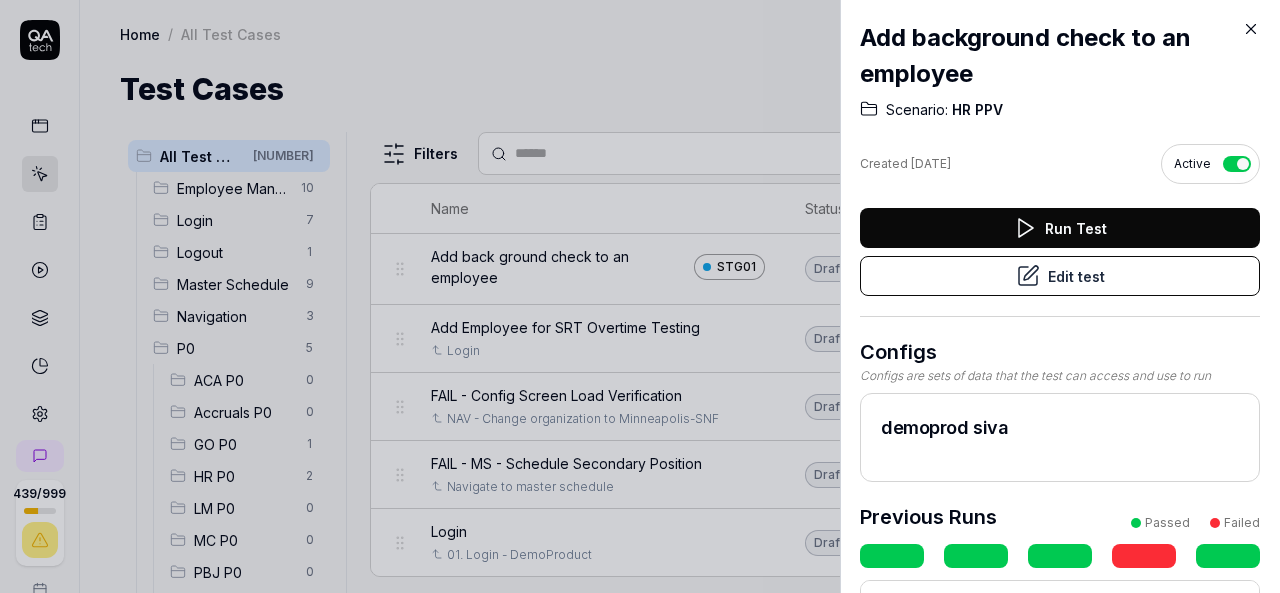 click 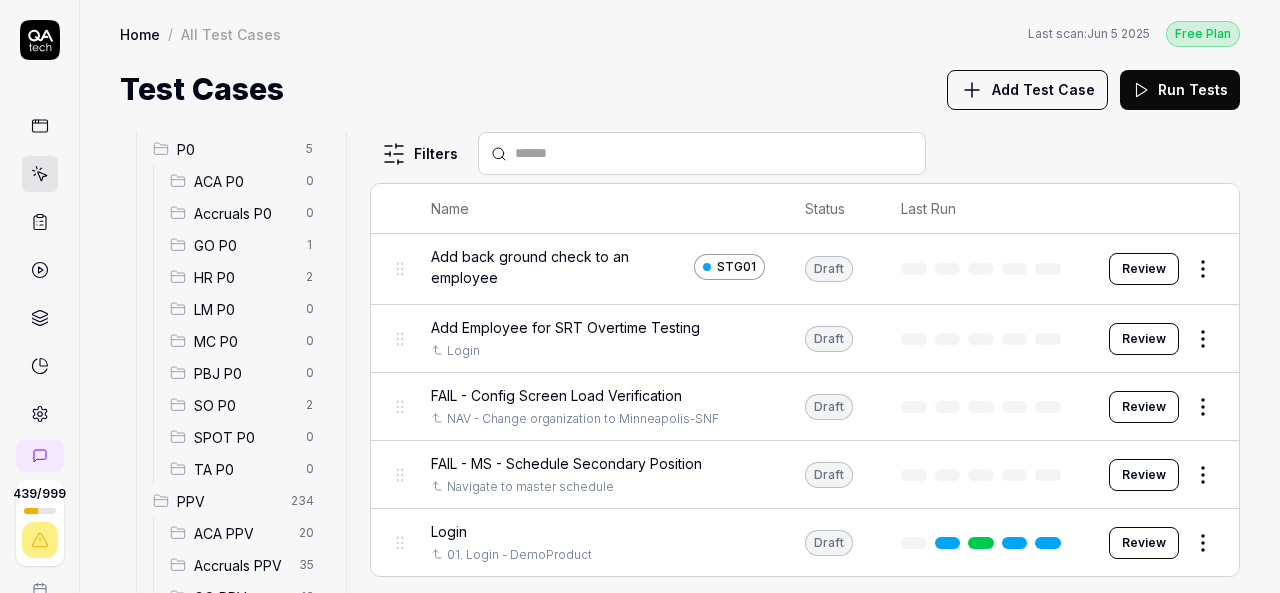 scroll, scrollTop: 200, scrollLeft: 0, axis: vertical 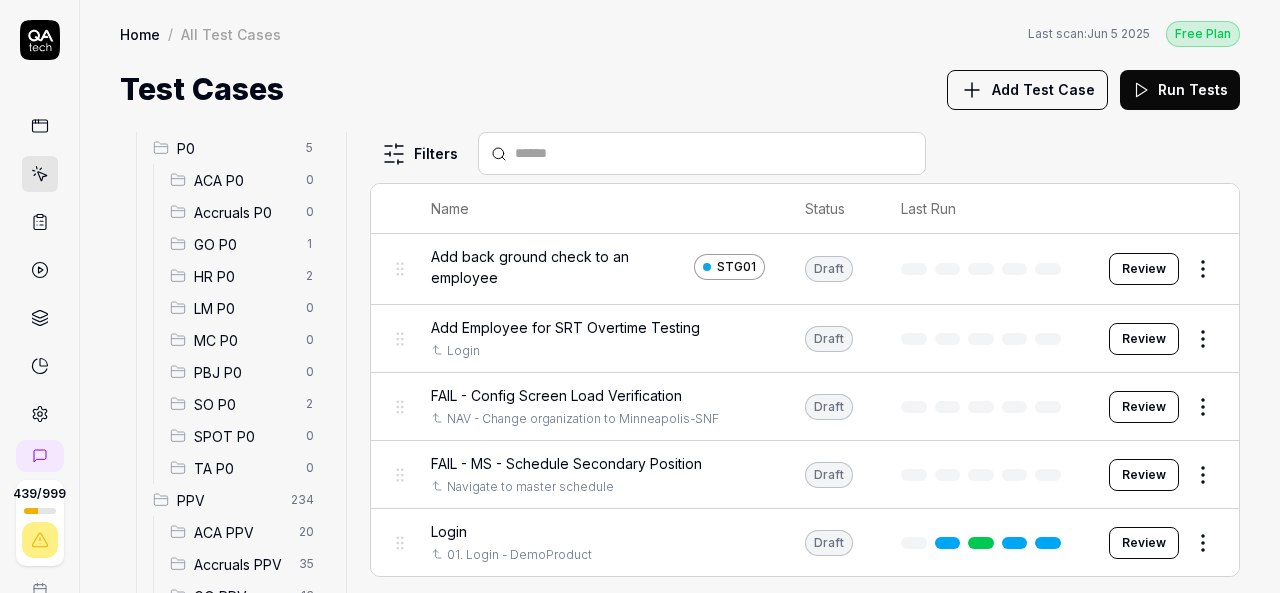 click on "SPOT P0" at bounding box center [244, 436] 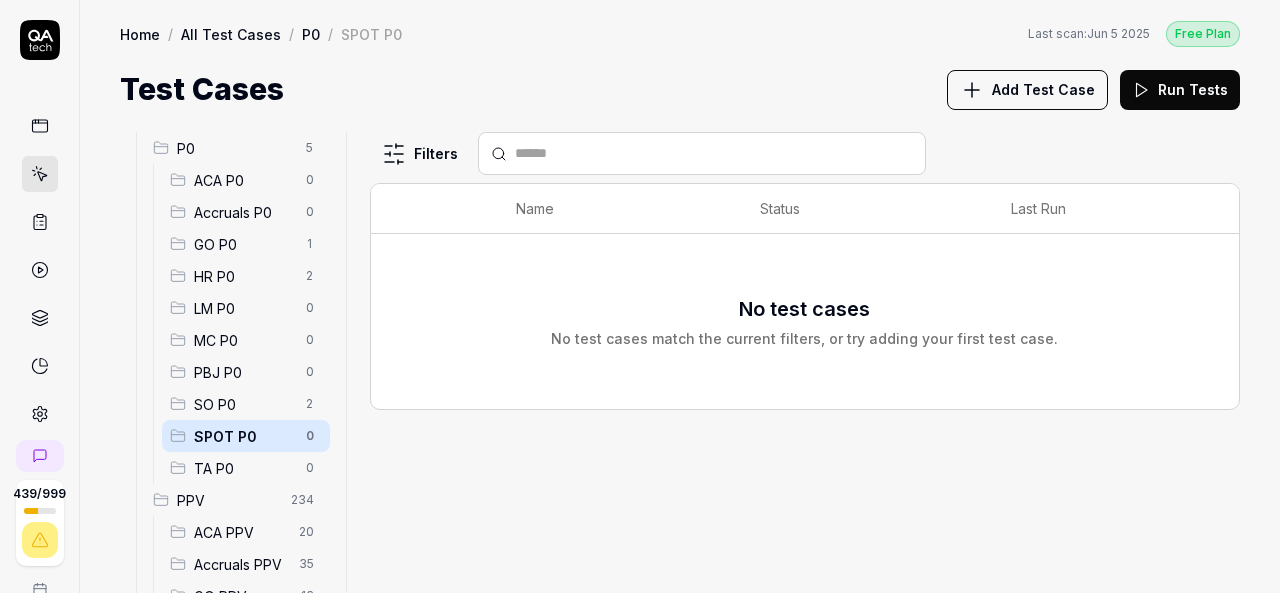 scroll, scrollTop: 400, scrollLeft: 0, axis: vertical 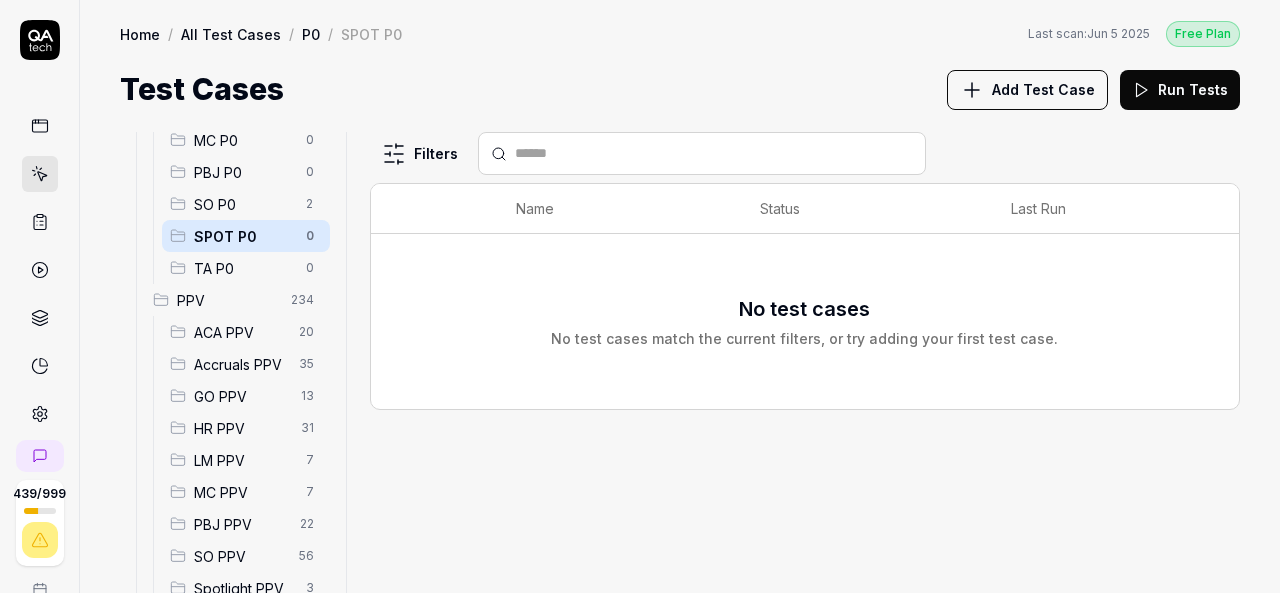 click on "HR PPV" at bounding box center [241, 428] 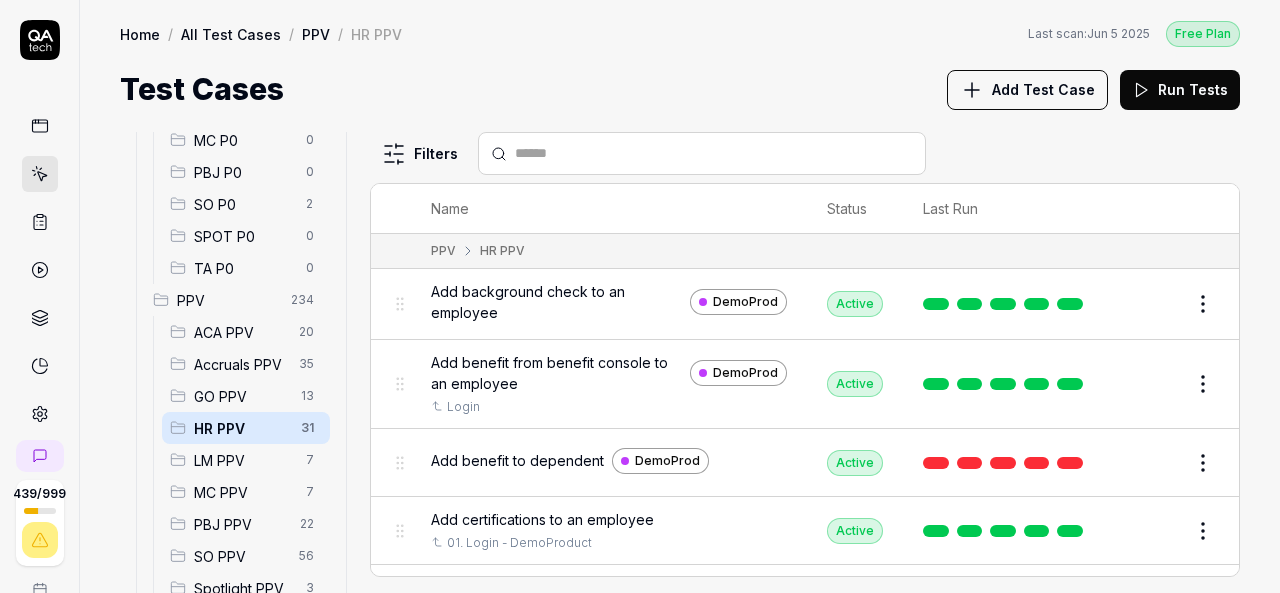 click on "Add benefit from benefit console to an employee" at bounding box center (556, 373) 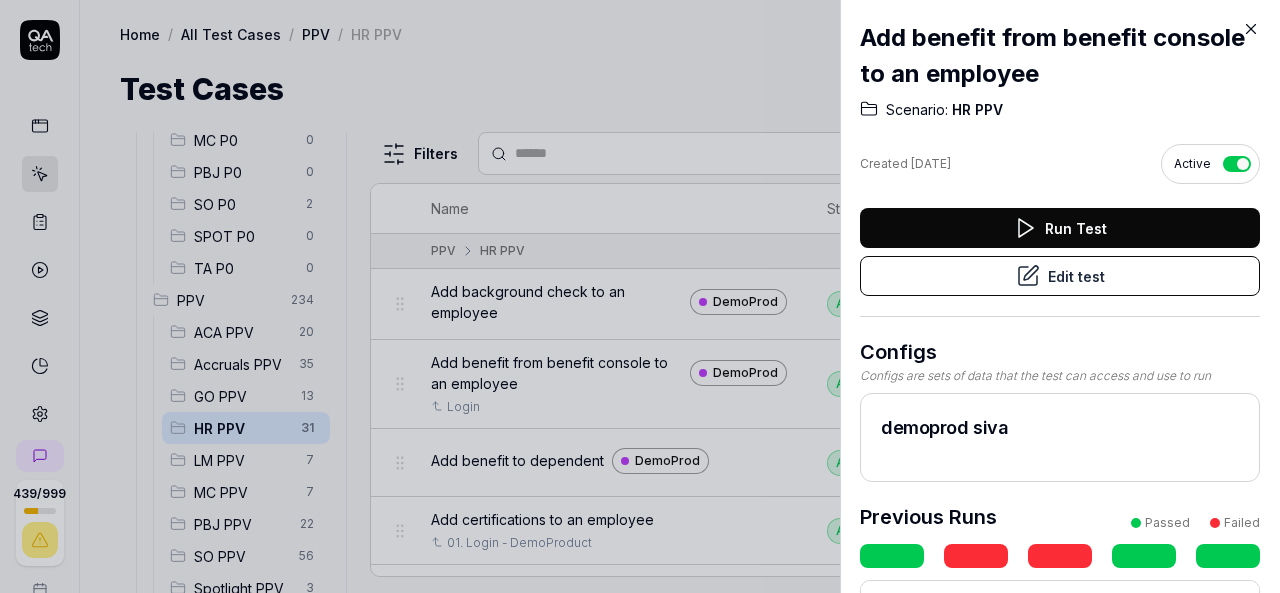 click on "Edit test" at bounding box center [1060, 276] 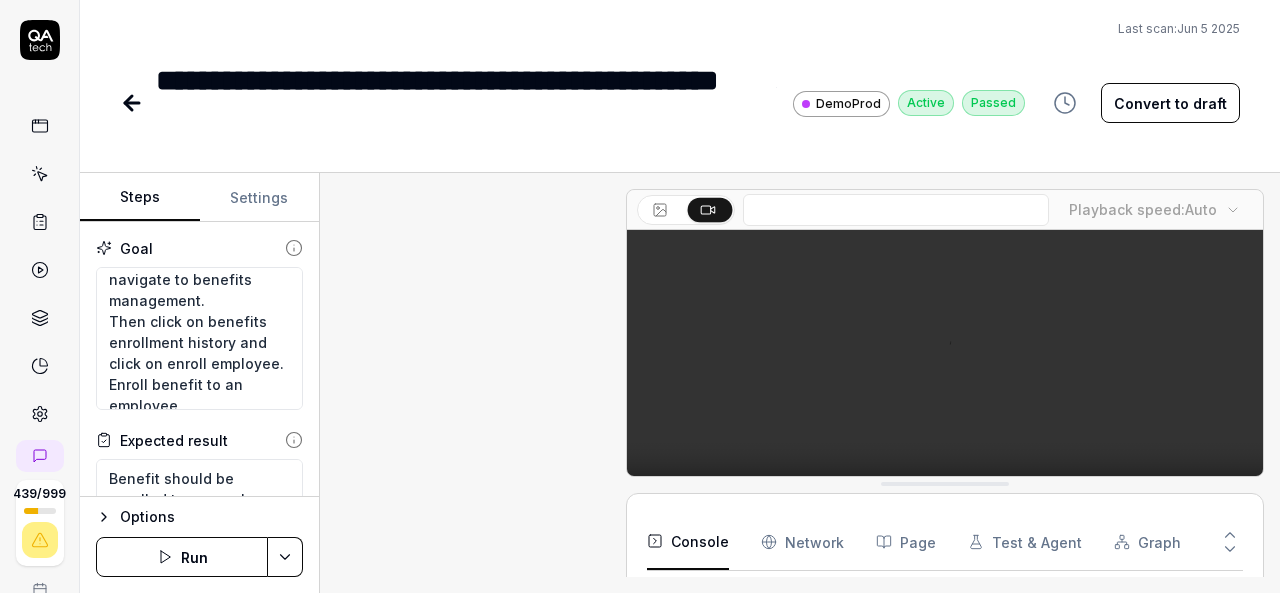 scroll, scrollTop: 100, scrollLeft: 0, axis: vertical 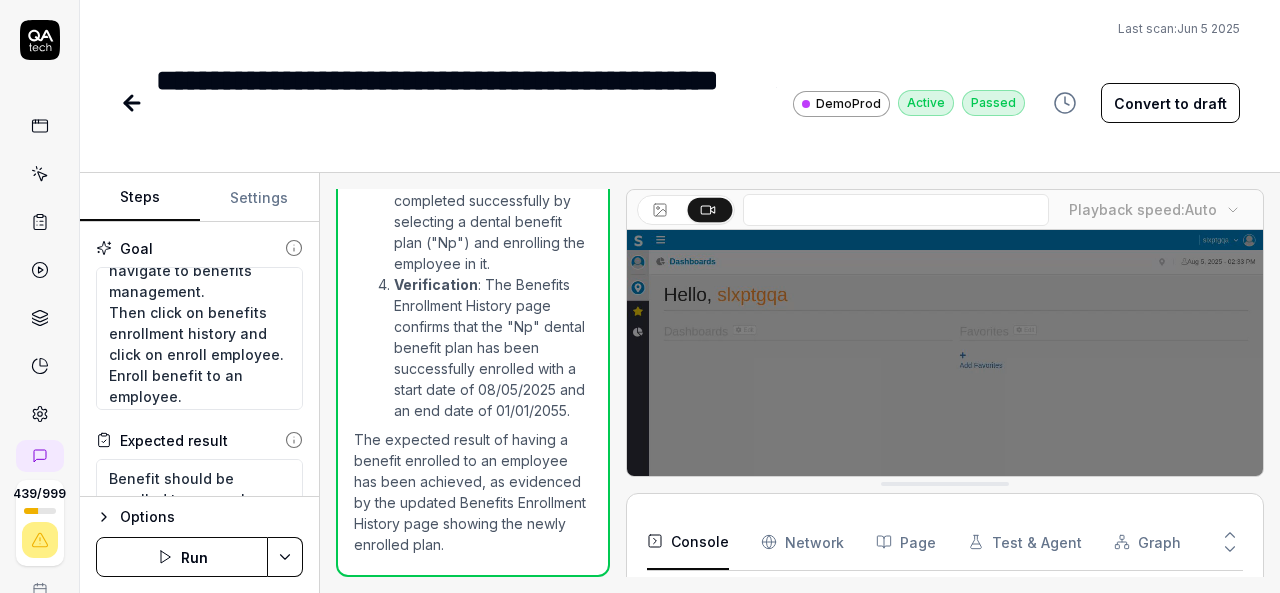 click 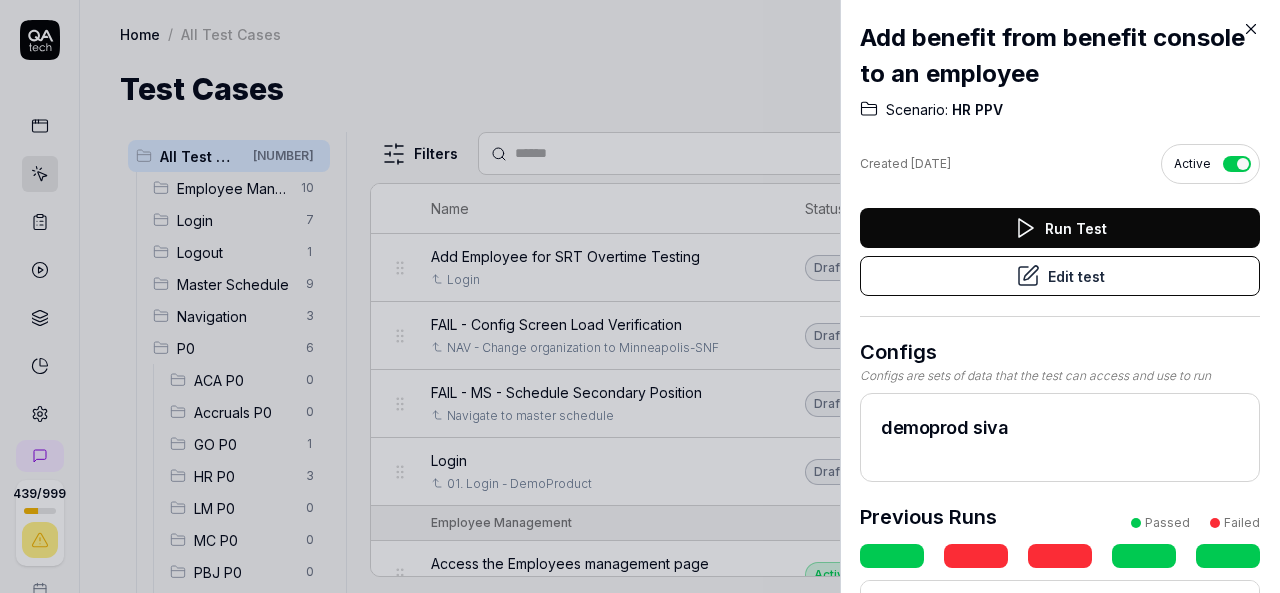 click 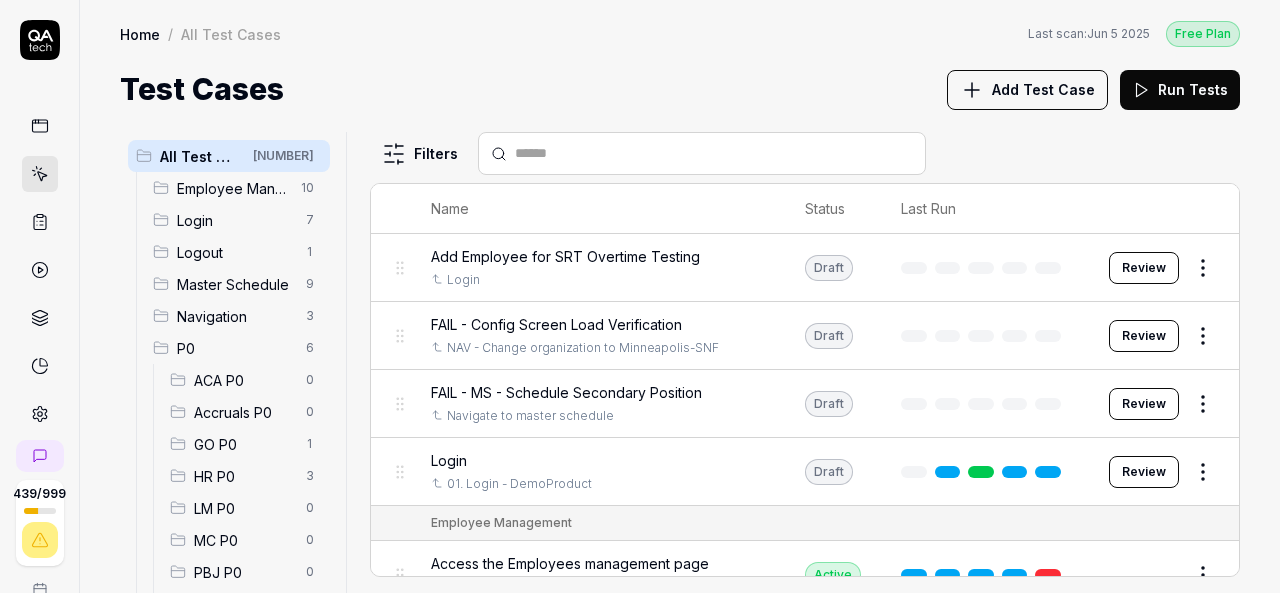 scroll, scrollTop: 100, scrollLeft: 0, axis: vertical 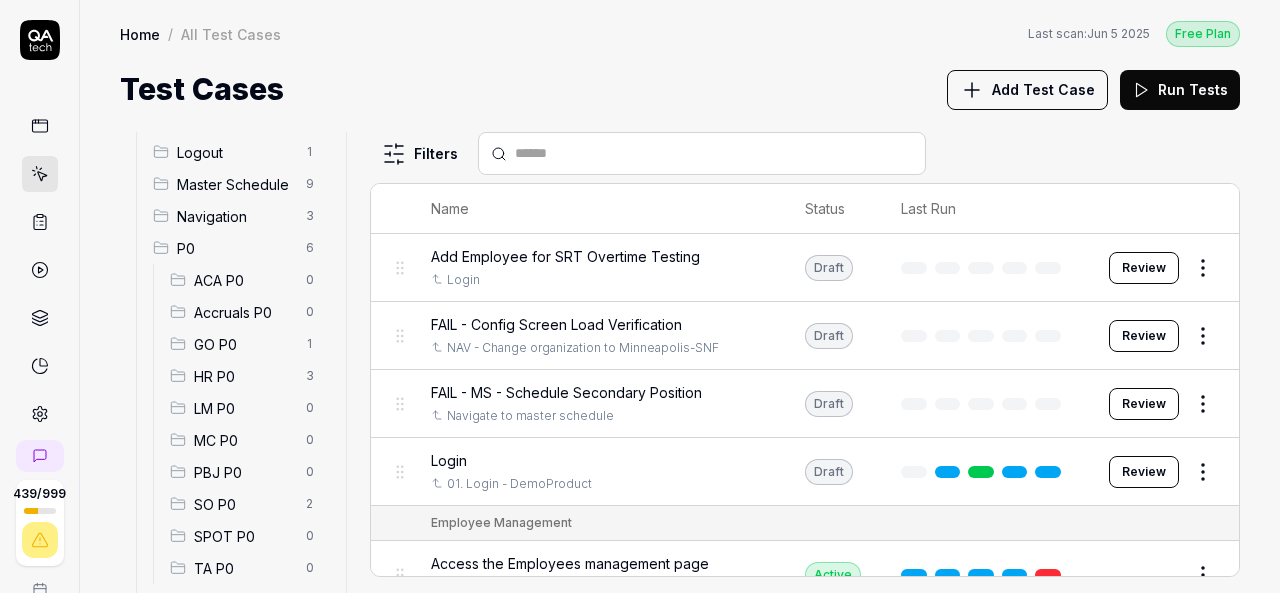 click on "GO PPV" at bounding box center (241, 696) 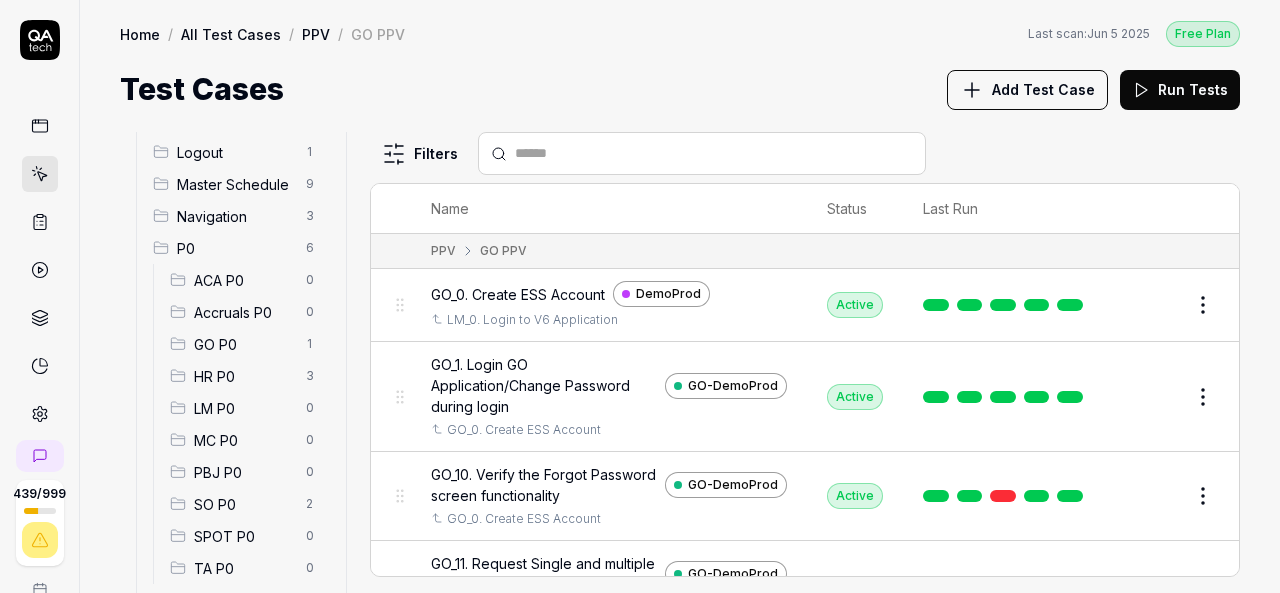 scroll, scrollTop: 300, scrollLeft: 0, axis: vertical 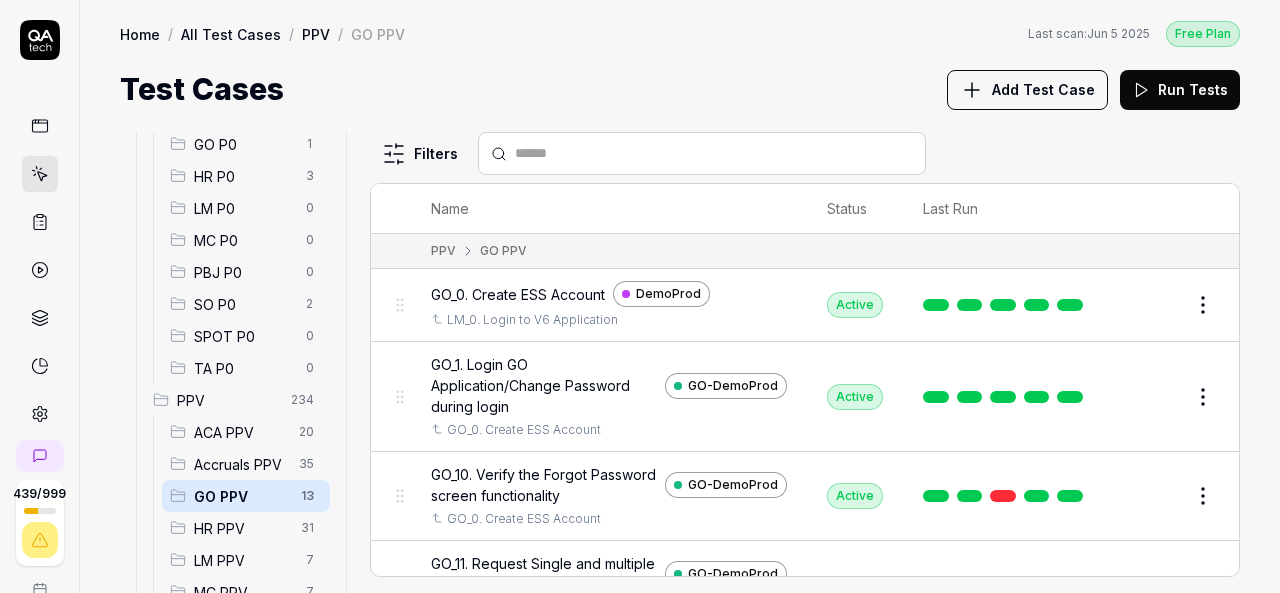 click on "HR PPV" at bounding box center [241, 528] 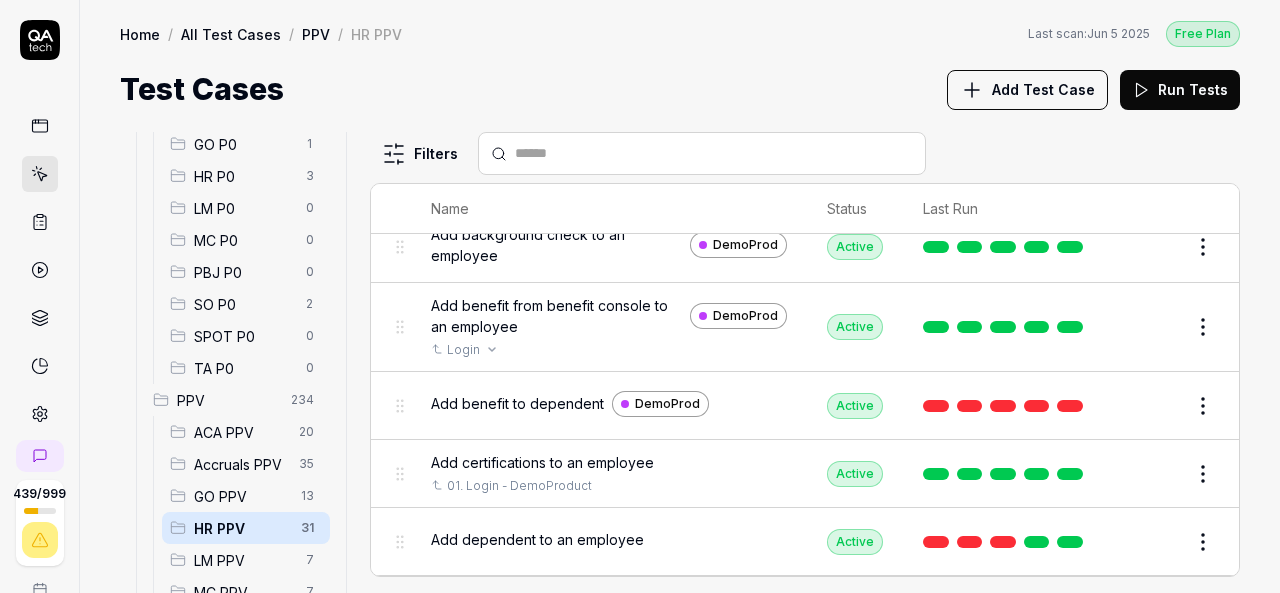 scroll, scrollTop: 100, scrollLeft: 0, axis: vertical 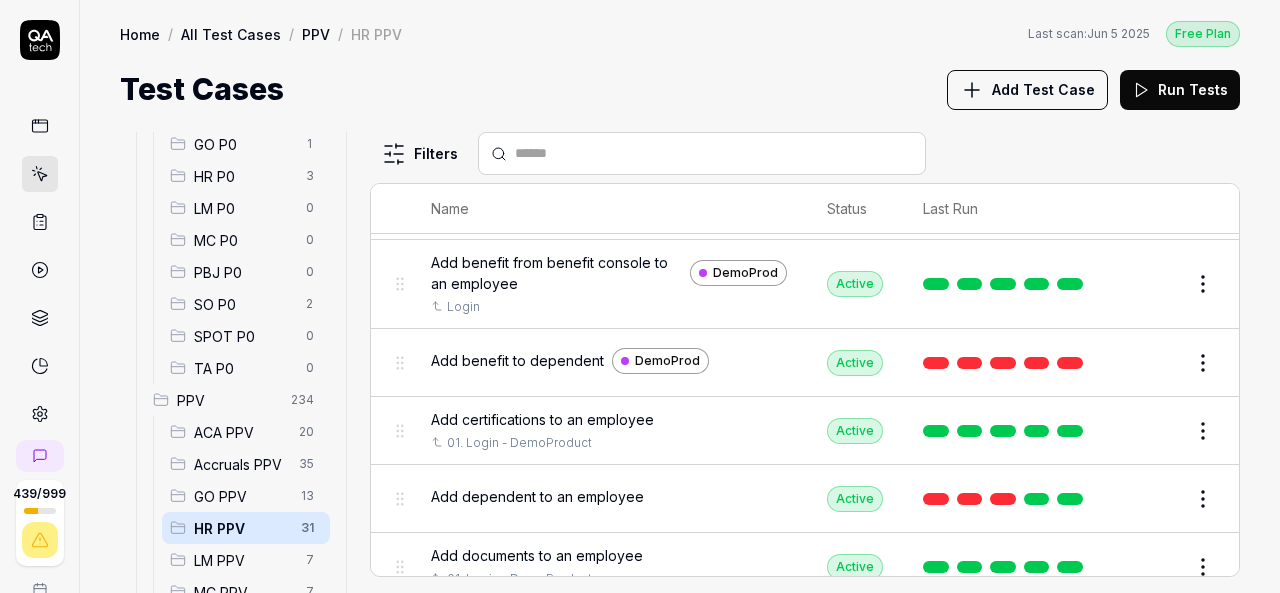 click on "Add certifications to an employee" at bounding box center [542, 419] 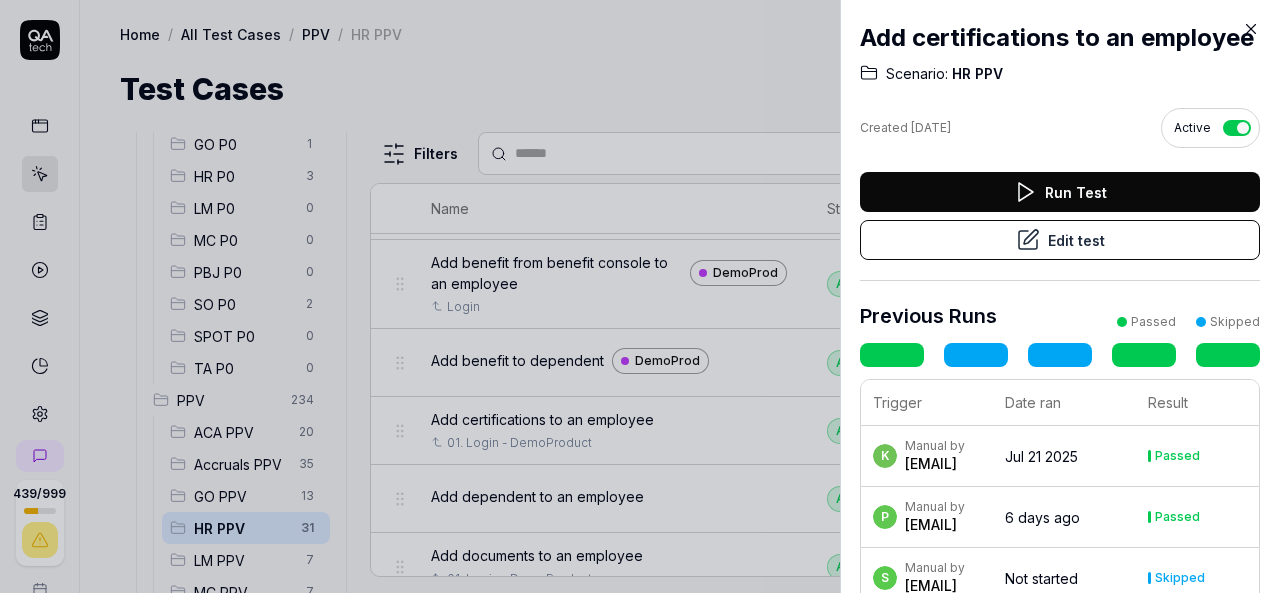 click on "Edit test" at bounding box center [1060, 240] 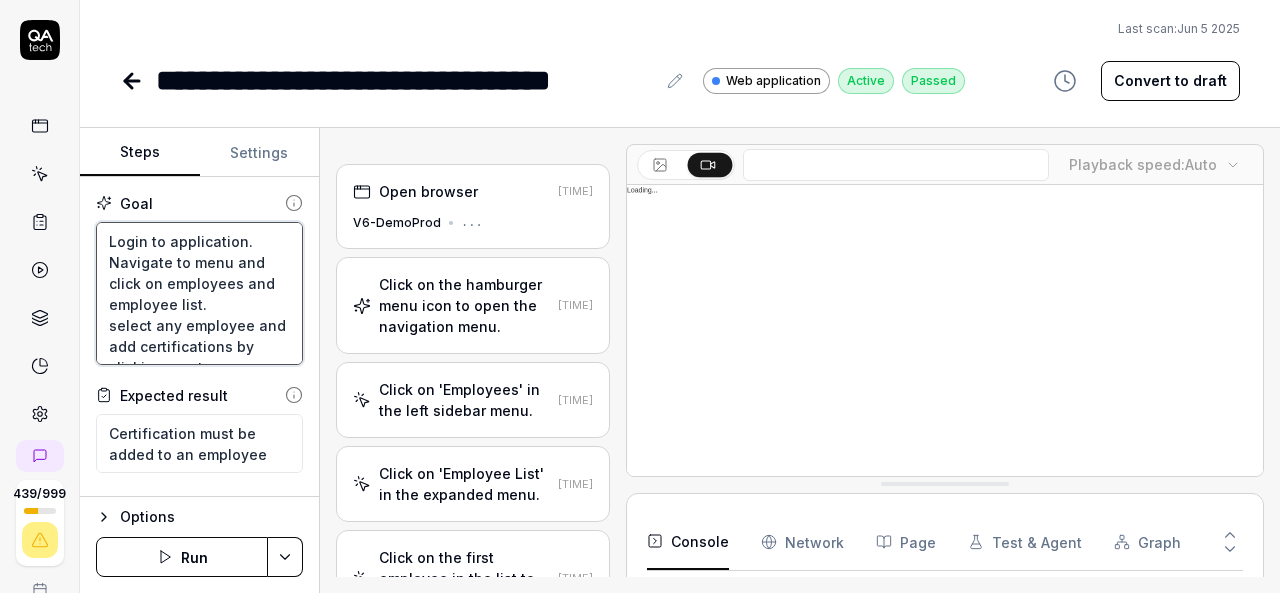 click on "Login to application.
Navigate to menu and click on employees and employee list.
select any employee and add certifications by clicking create new option.
Enter only code and save the data.
Ignore calendar buttons and save the data." at bounding box center [199, 293] 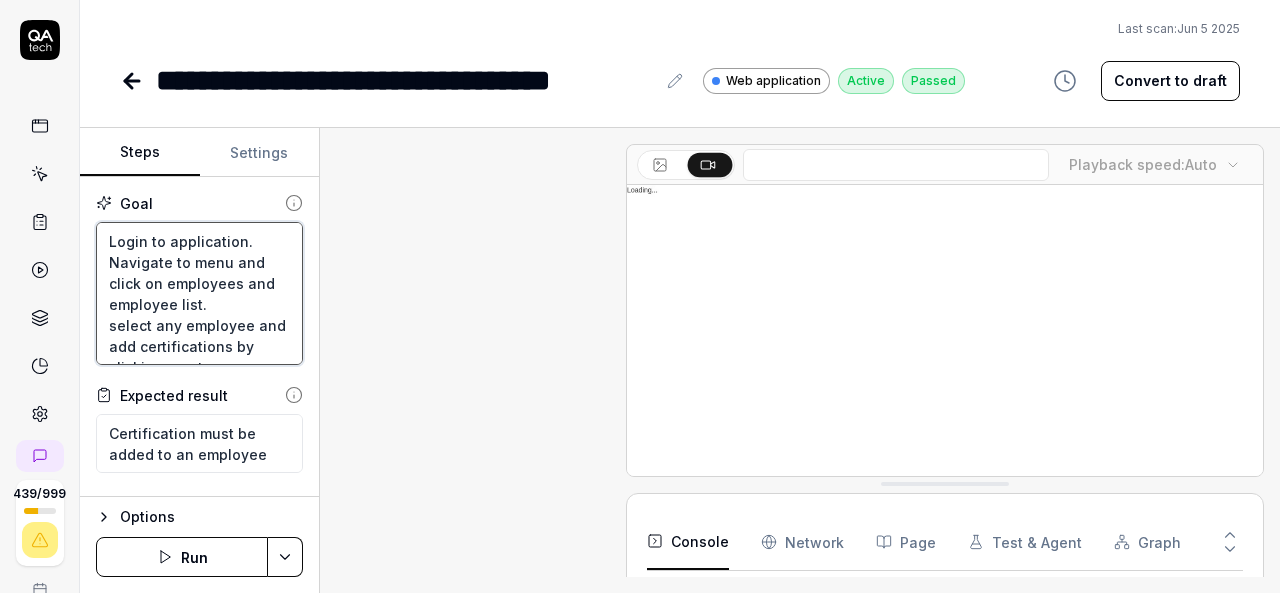scroll, scrollTop: 1024, scrollLeft: 0, axis: vertical 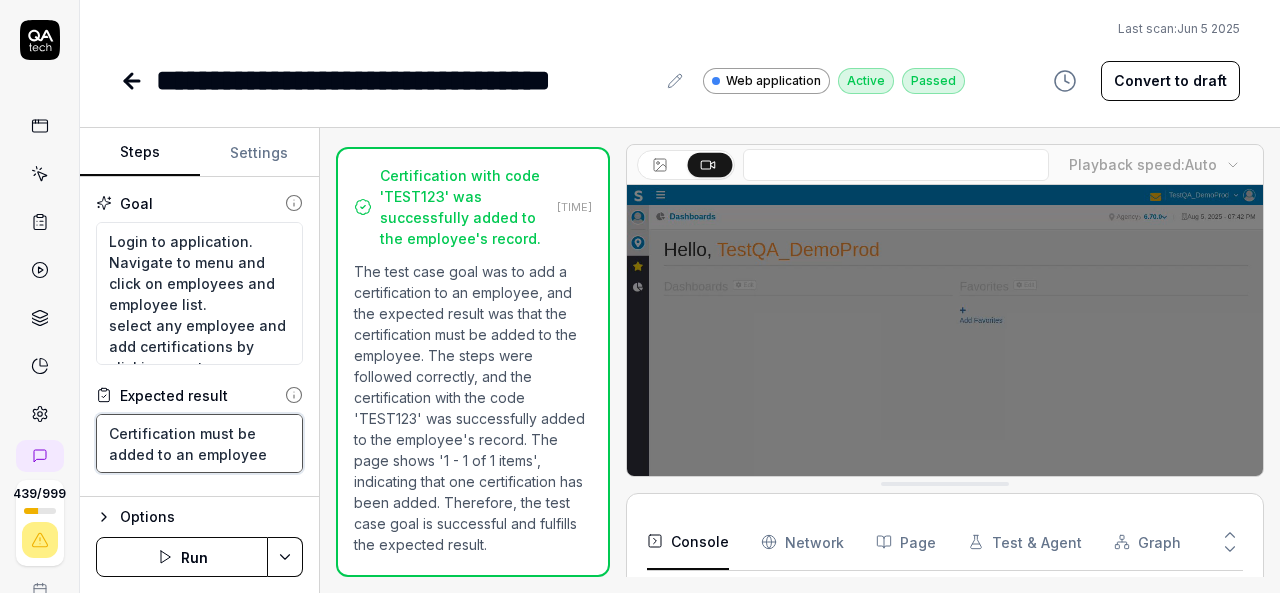 click on "Certification must be added to an employee" at bounding box center [199, 443] 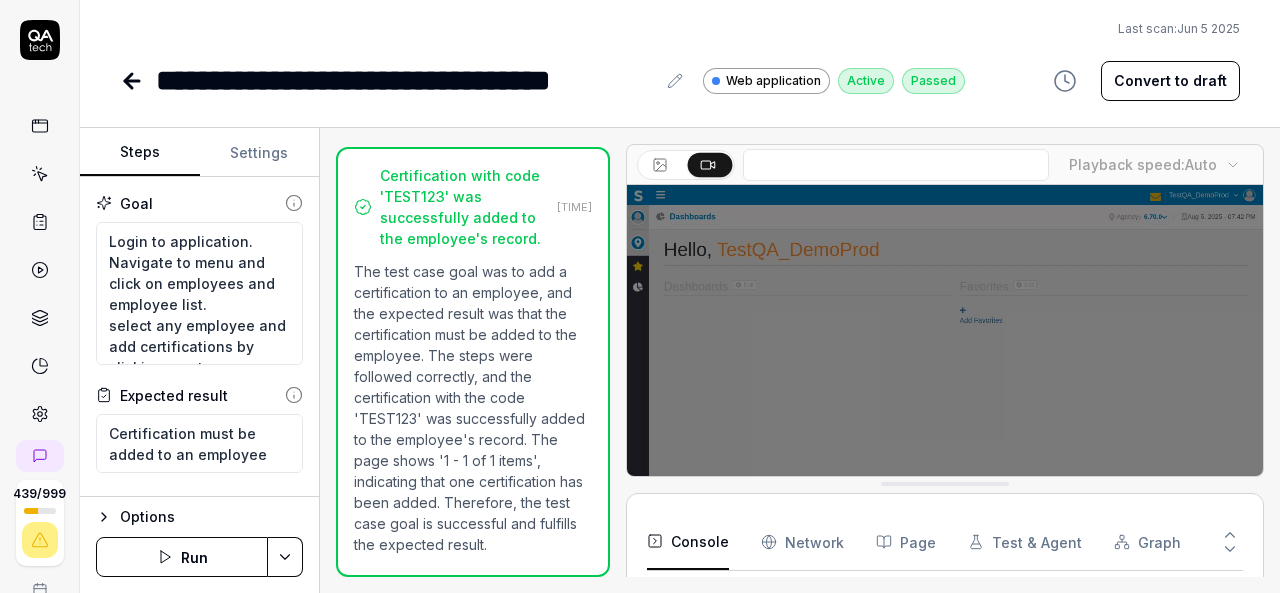 type on "*" 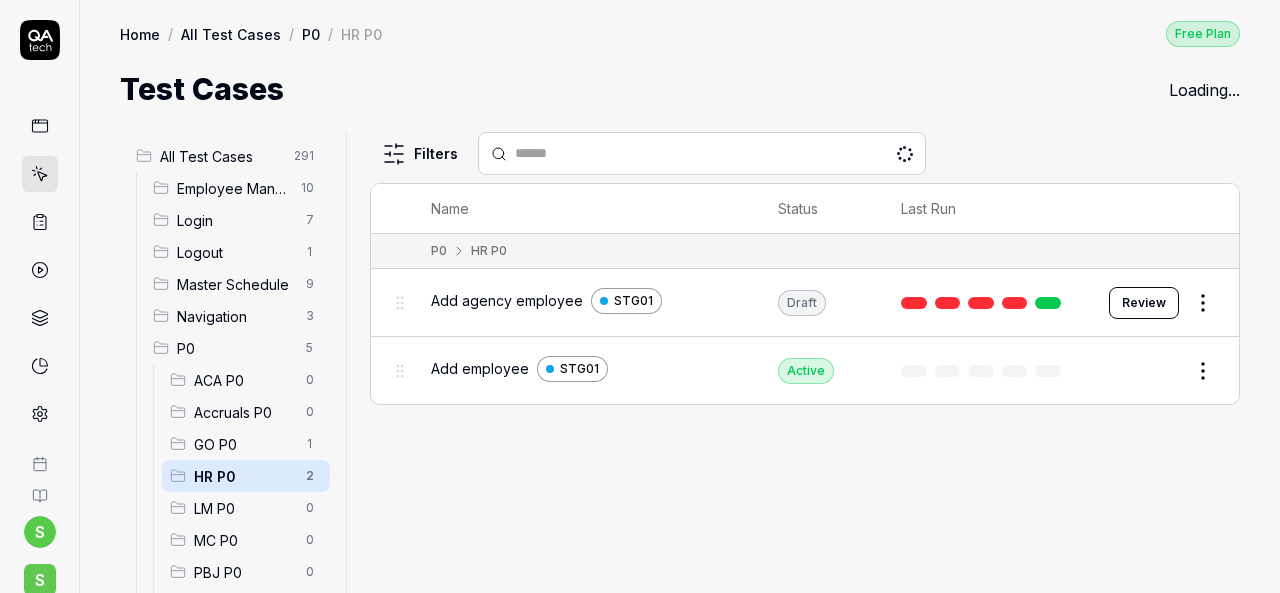 scroll, scrollTop: 0, scrollLeft: 0, axis: both 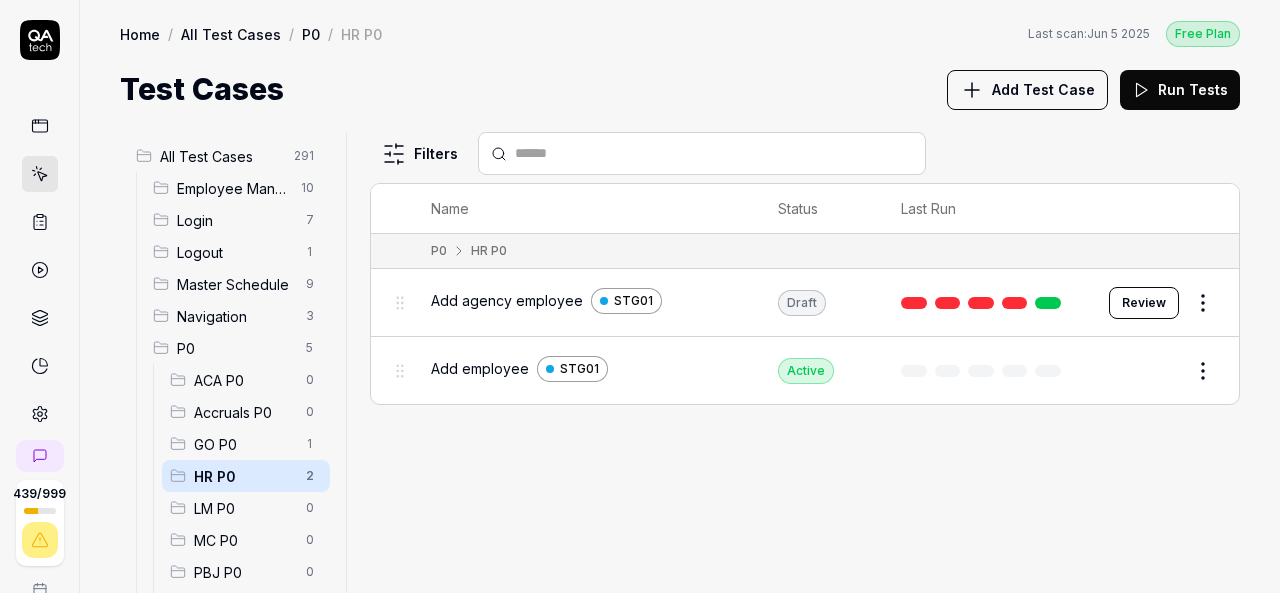 click on "All Test Cases" at bounding box center (221, 156) 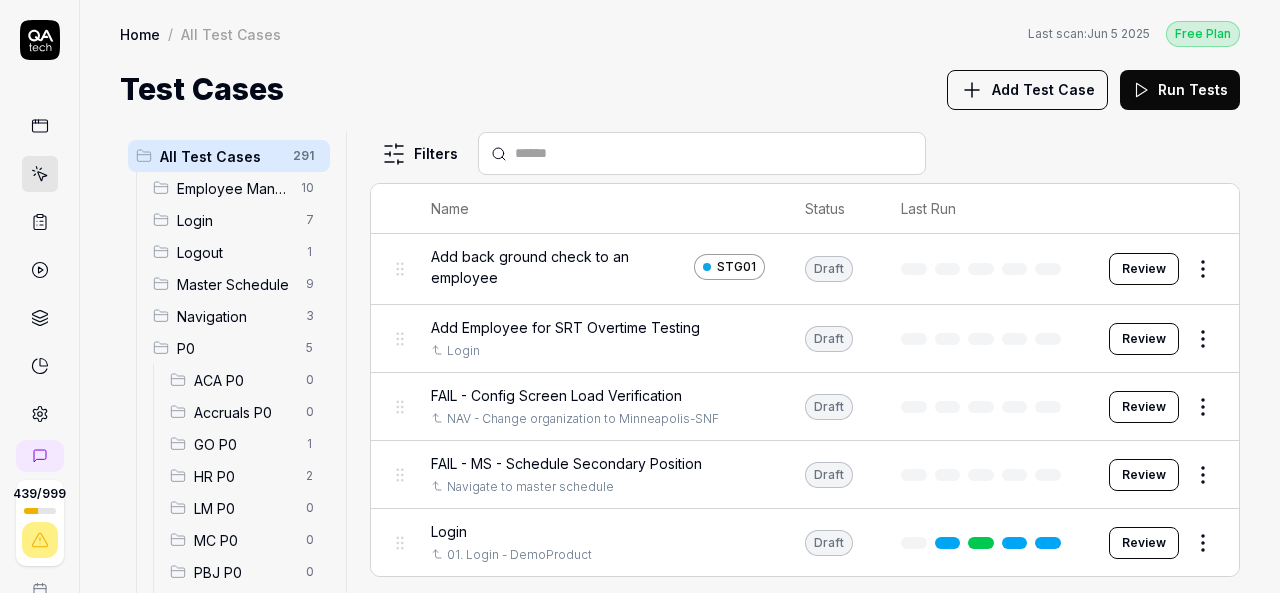 click on "Review" at bounding box center [1144, 269] 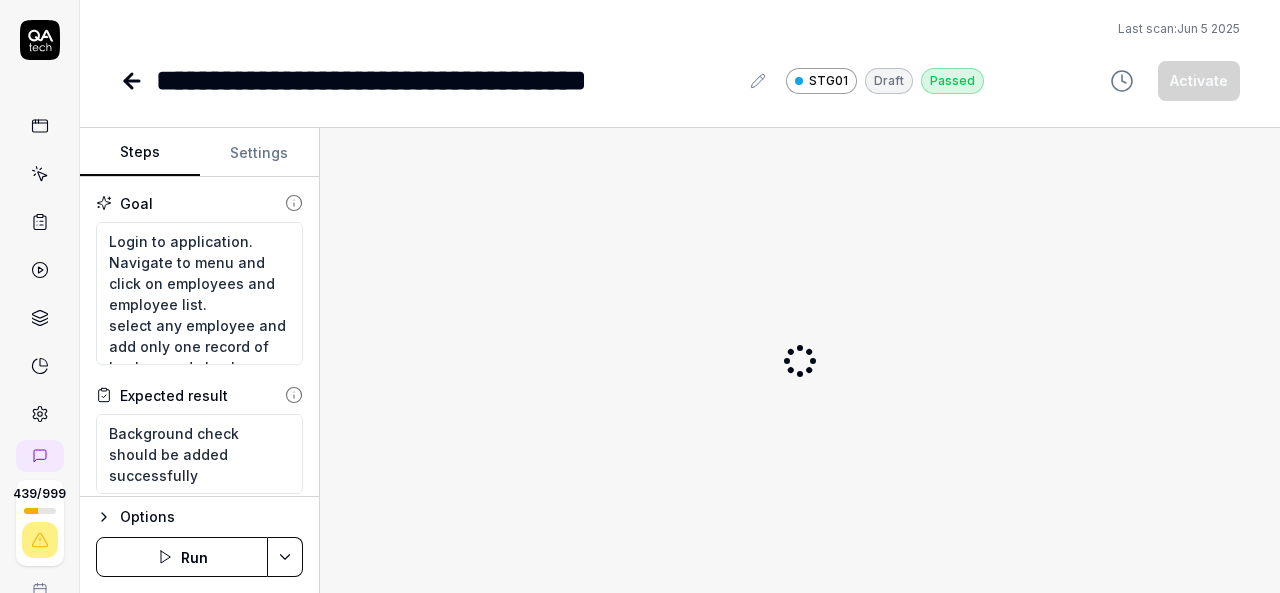 type on "*" 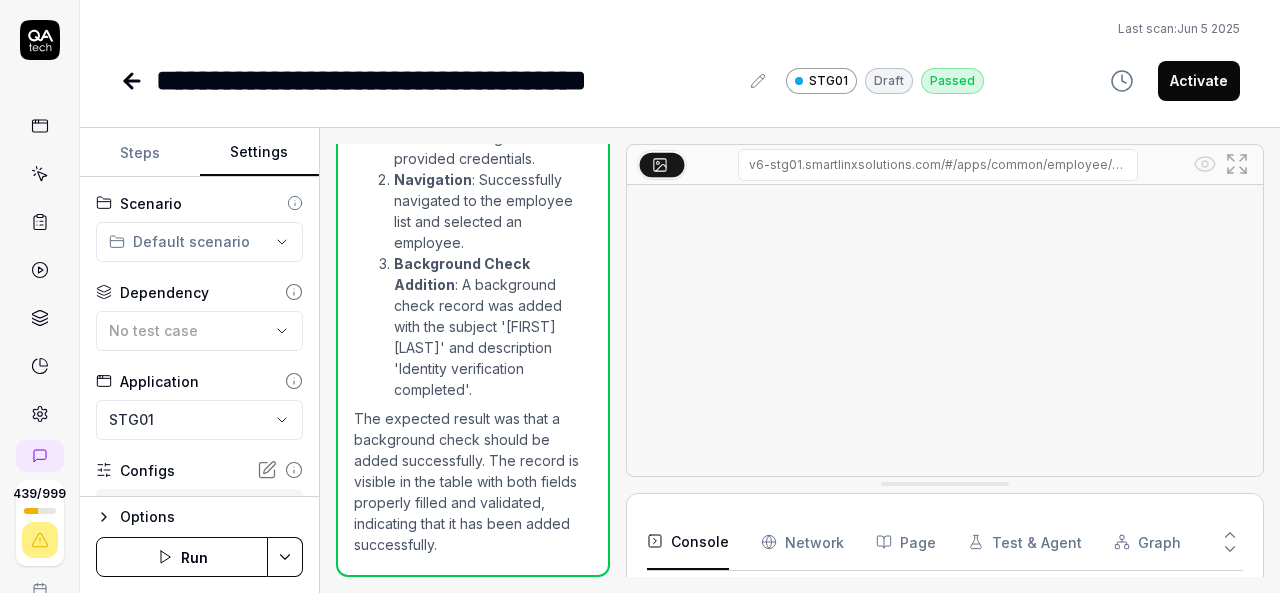 scroll, scrollTop: 1626, scrollLeft: 0, axis: vertical 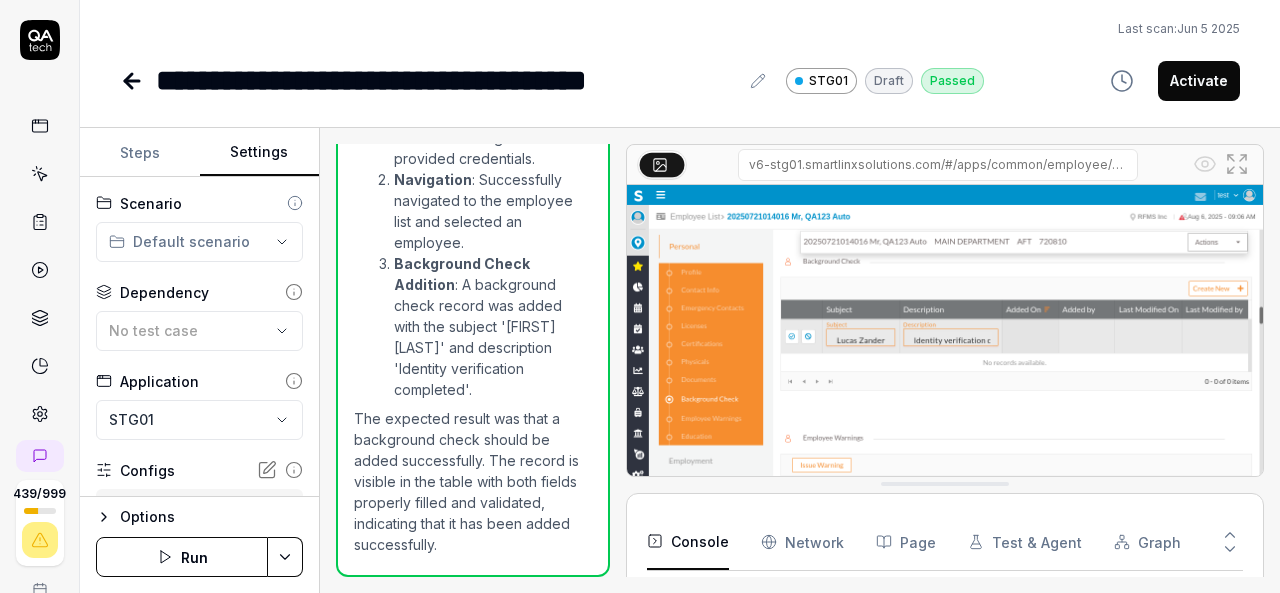 click on "**********" at bounding box center [640, 296] 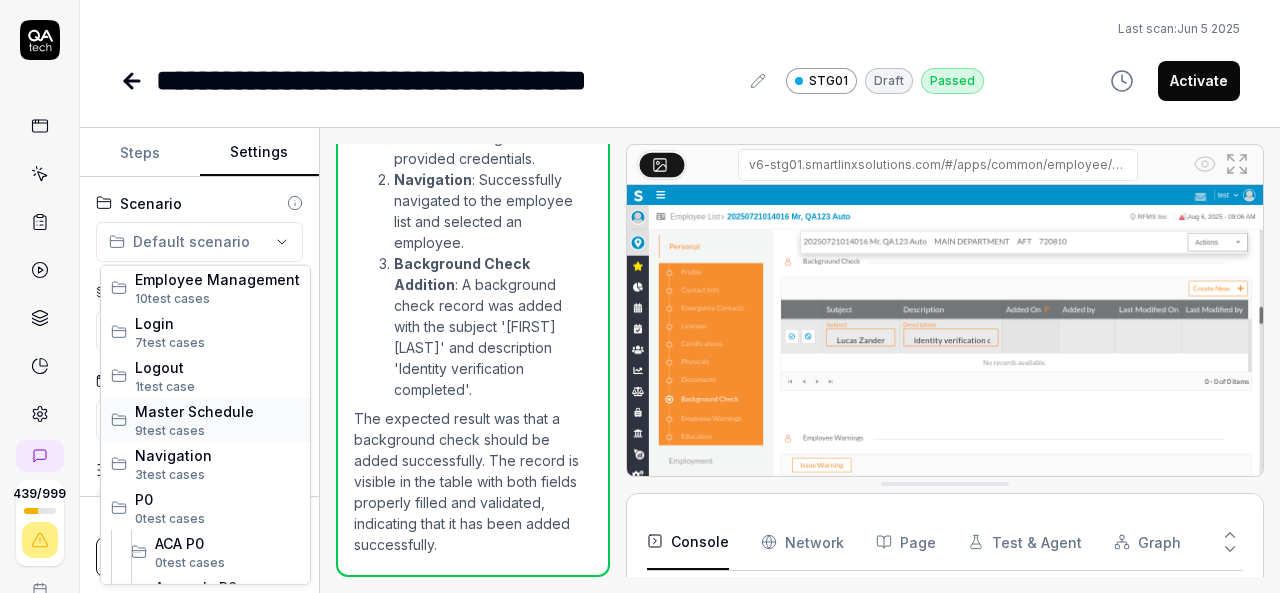 scroll, scrollTop: 382, scrollLeft: 0, axis: vertical 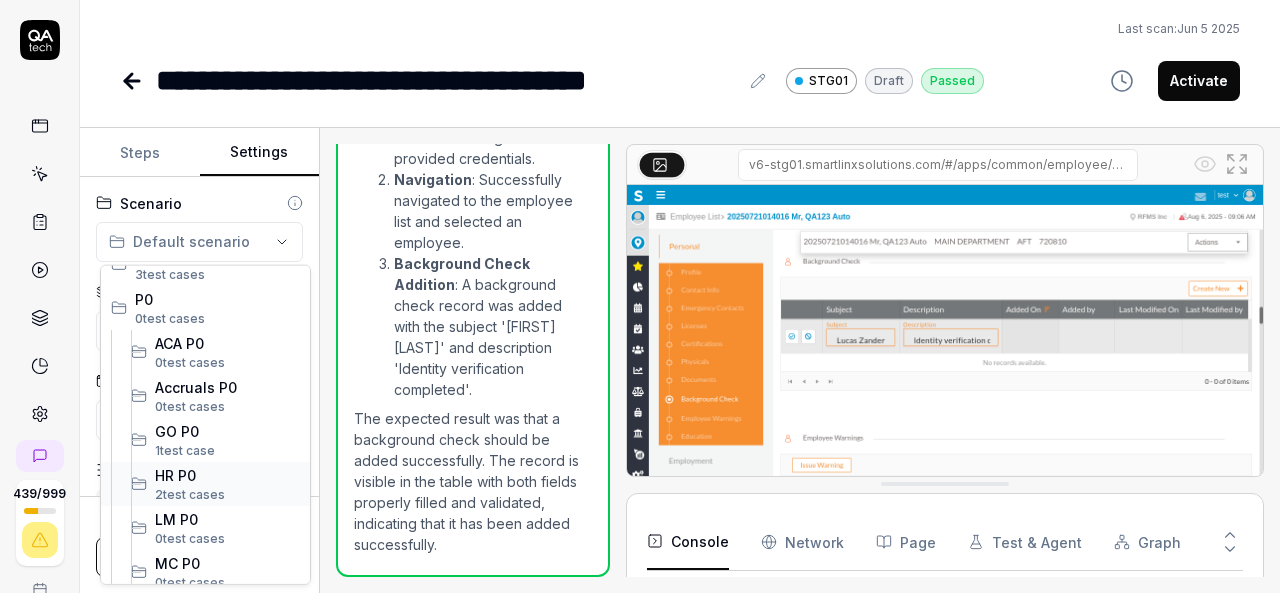 click on "2  test case" at bounding box center (186, 493) 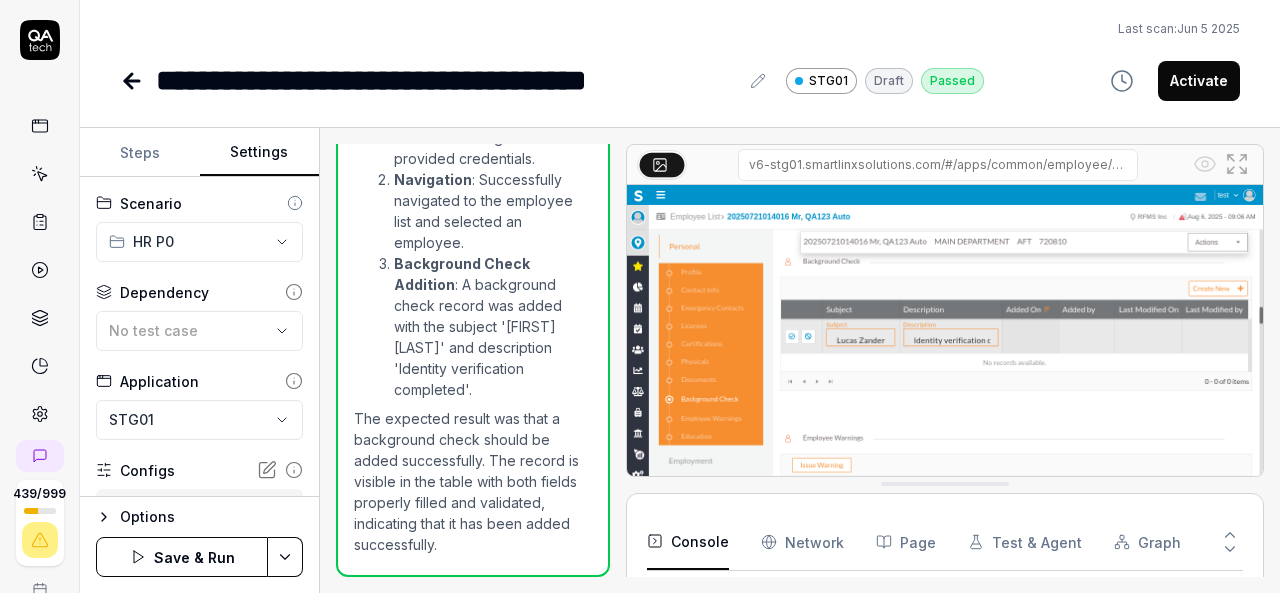 click on "**********" at bounding box center [640, 296] 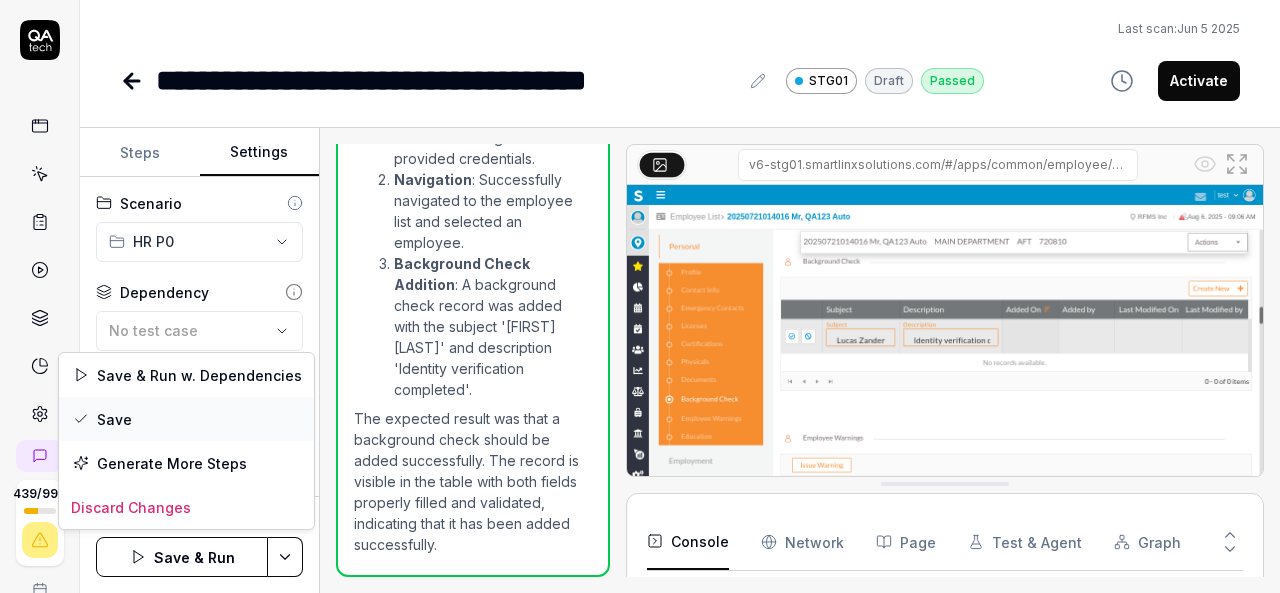 click on "Save" at bounding box center [186, 419] 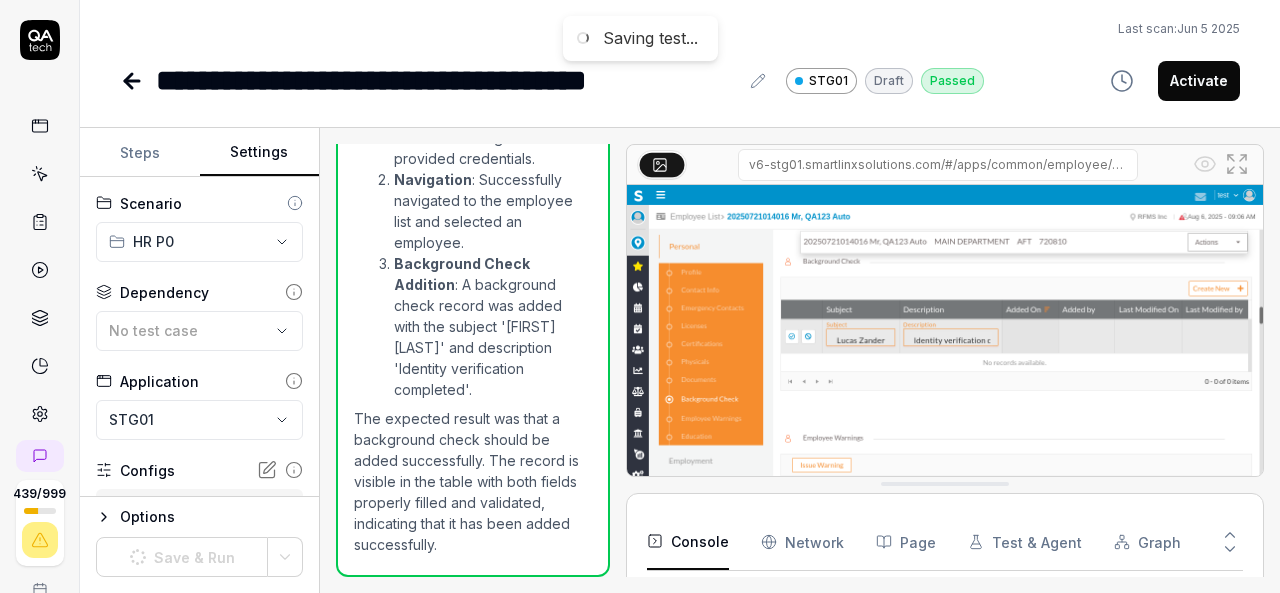 click on "Activate" at bounding box center (1199, 81) 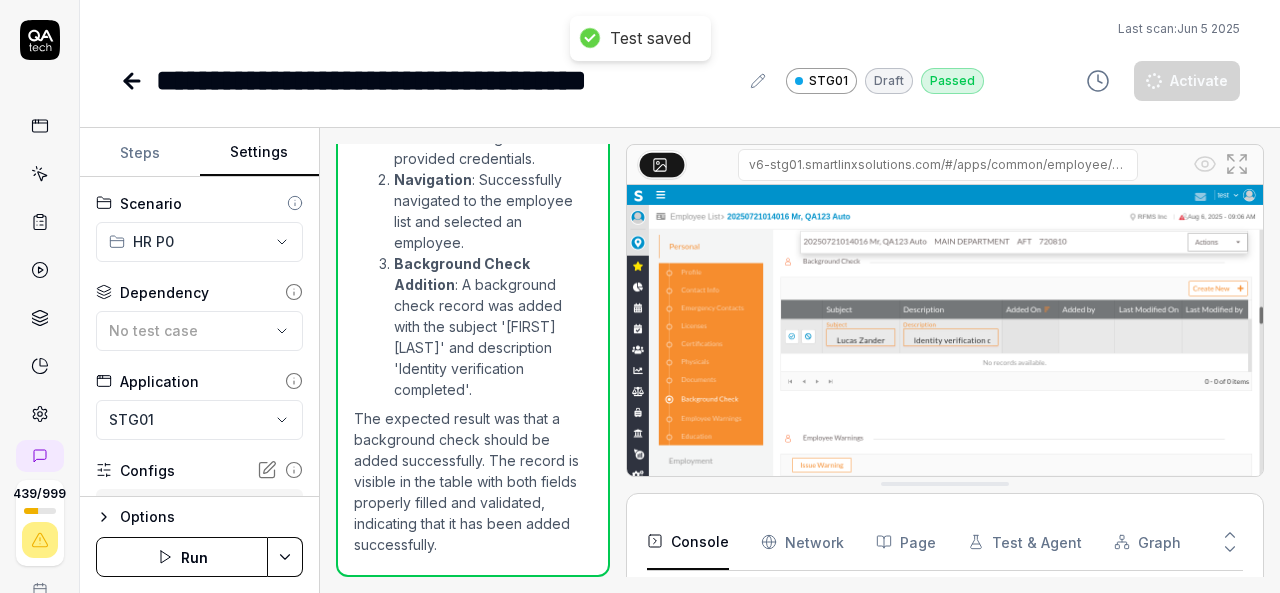 click 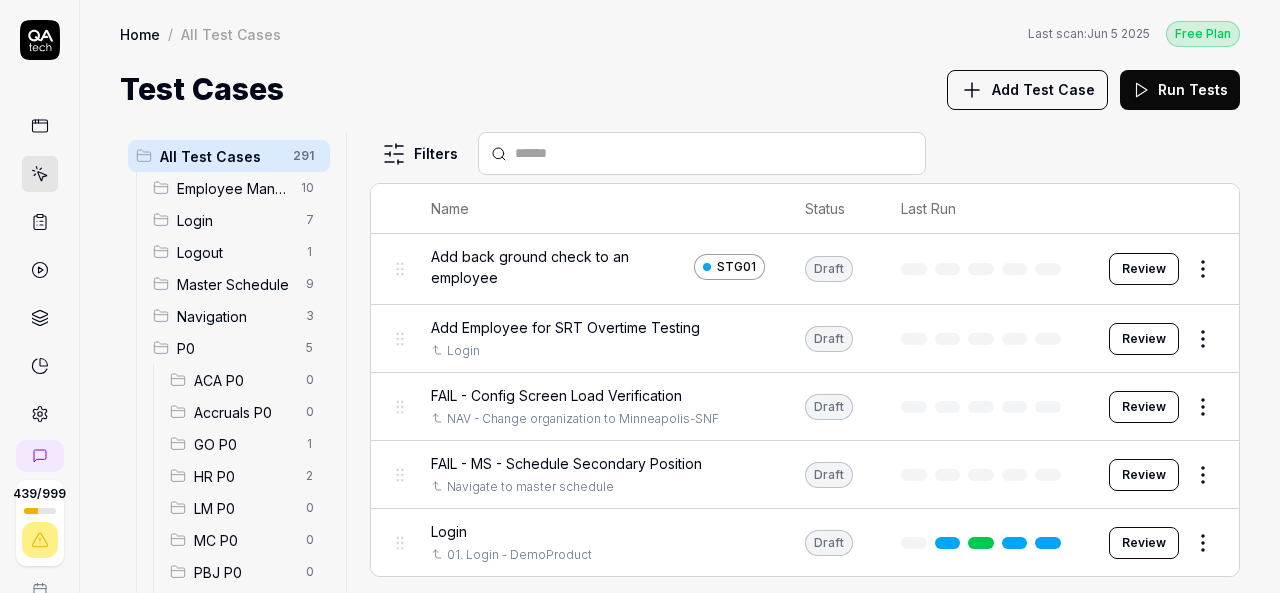 scroll, scrollTop: 100, scrollLeft: 0, axis: vertical 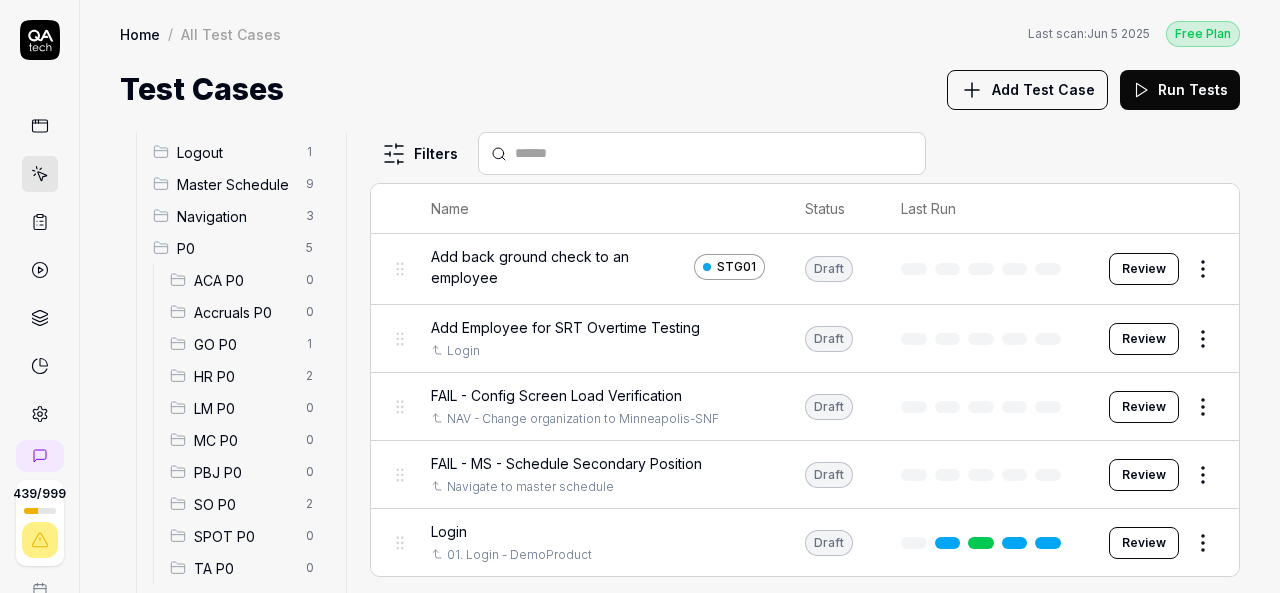 click on "HR P0" at bounding box center [244, 376] 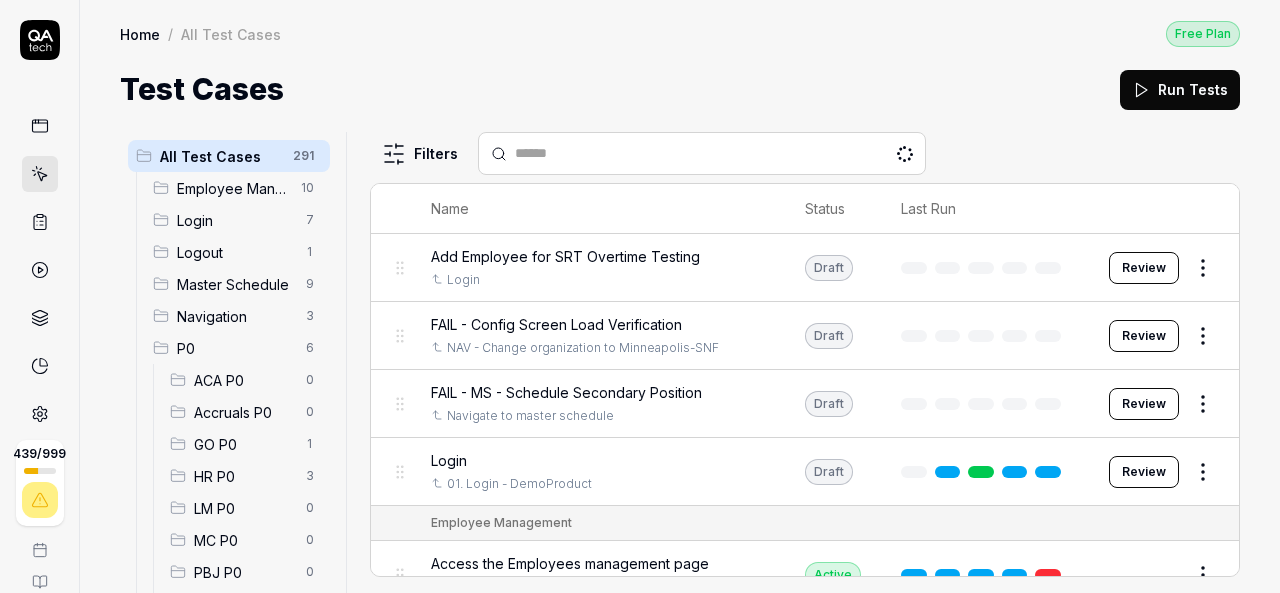 scroll, scrollTop: 0, scrollLeft: 0, axis: both 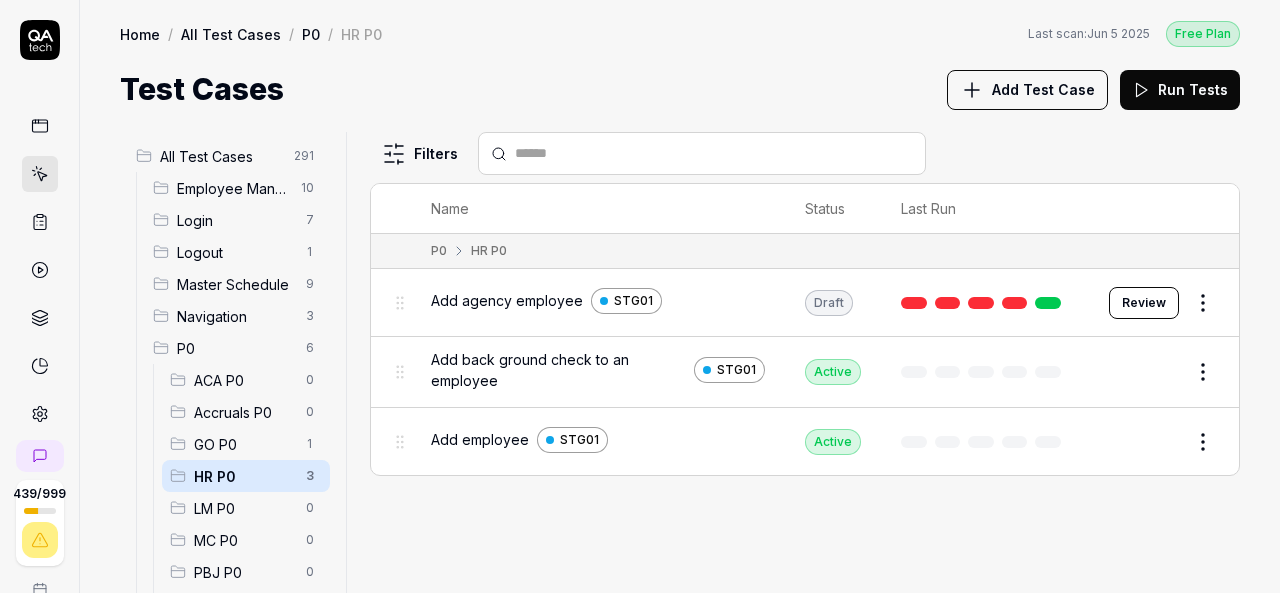 click on "Add Test Case" at bounding box center (1043, 89) 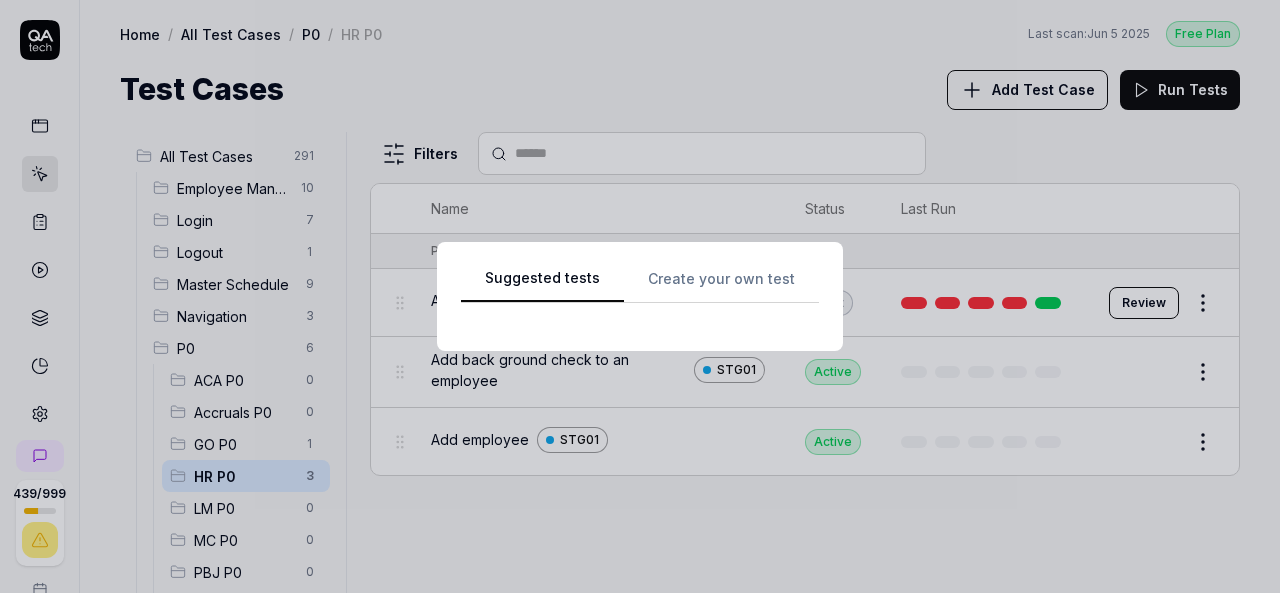 scroll, scrollTop: 0, scrollLeft: 0, axis: both 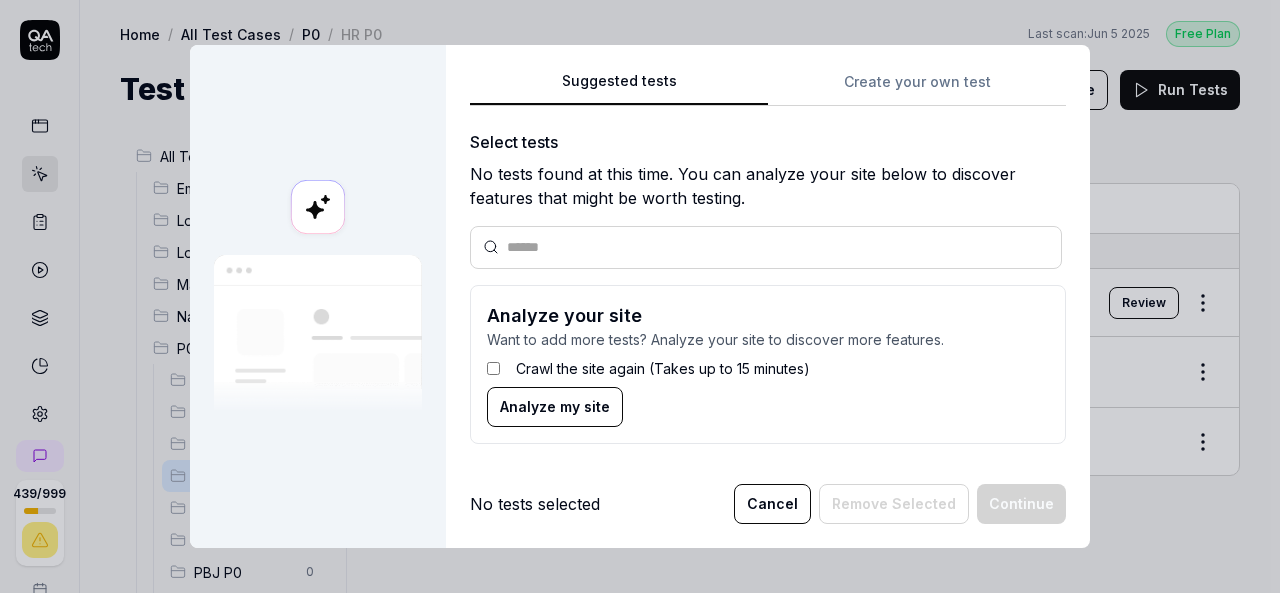 click on "Select tests No tests found at this time. You can analyze your site below to discover features that might be worth testing. Analyze your site Want to add more tests? Analyze your site to discover more features. Crawl the site again (Takes up to 15 minutes) Analyze my site" at bounding box center (768, 295) 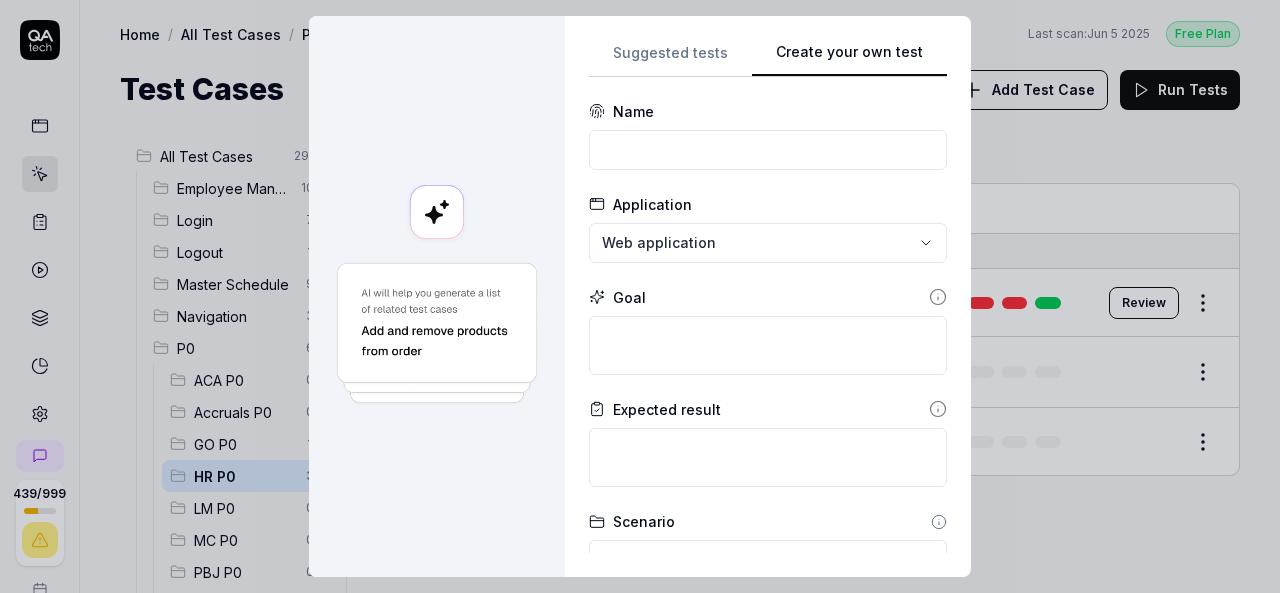 click on "Suggested tests Create your own test Name Application Web application Goal Expected result Scenario Default scenario Dependency No test case Configs Add config Advanced Cancel Generate test" at bounding box center (768, 296) 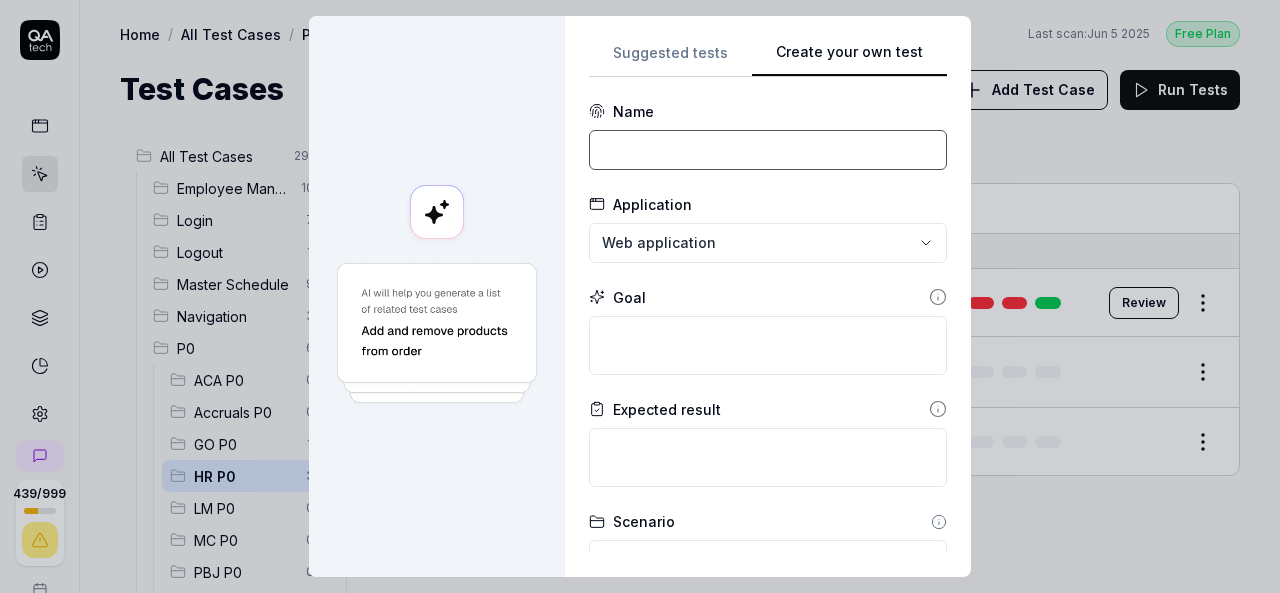 click at bounding box center [768, 150] 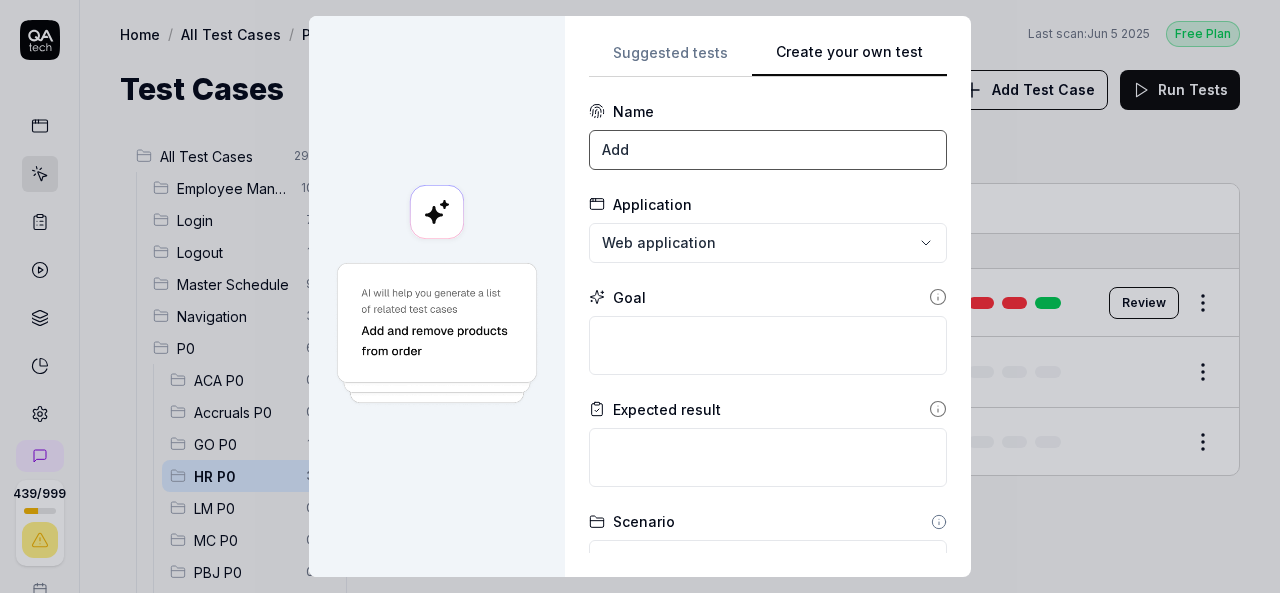 type on "Add certifications to an employee" 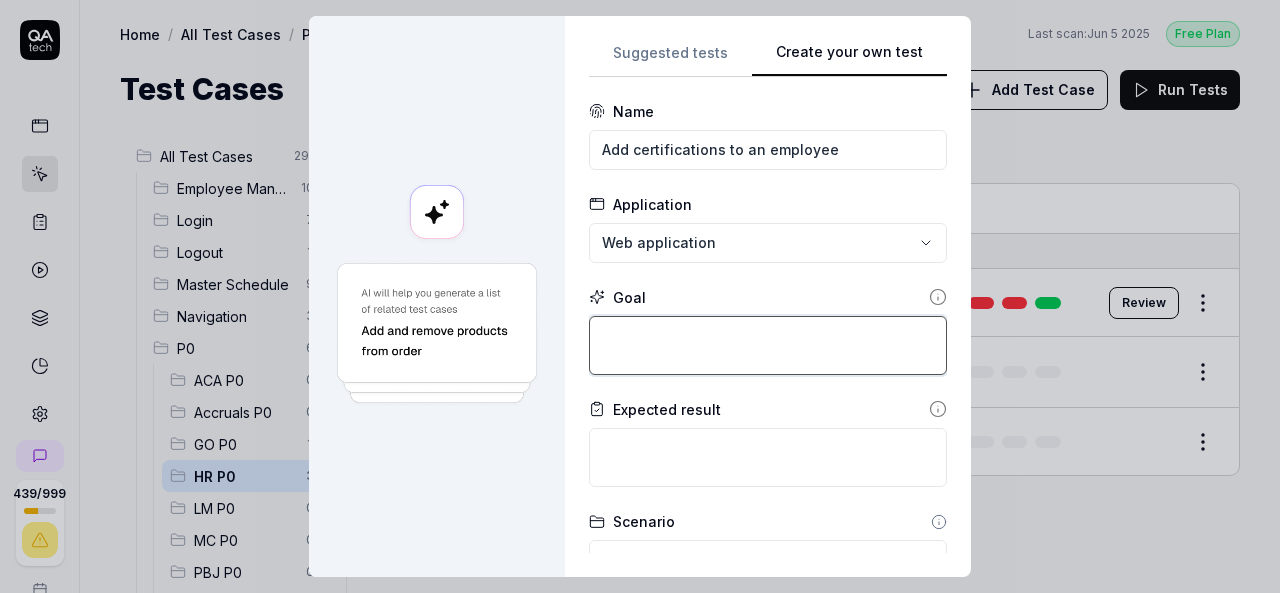 click at bounding box center (768, 345) 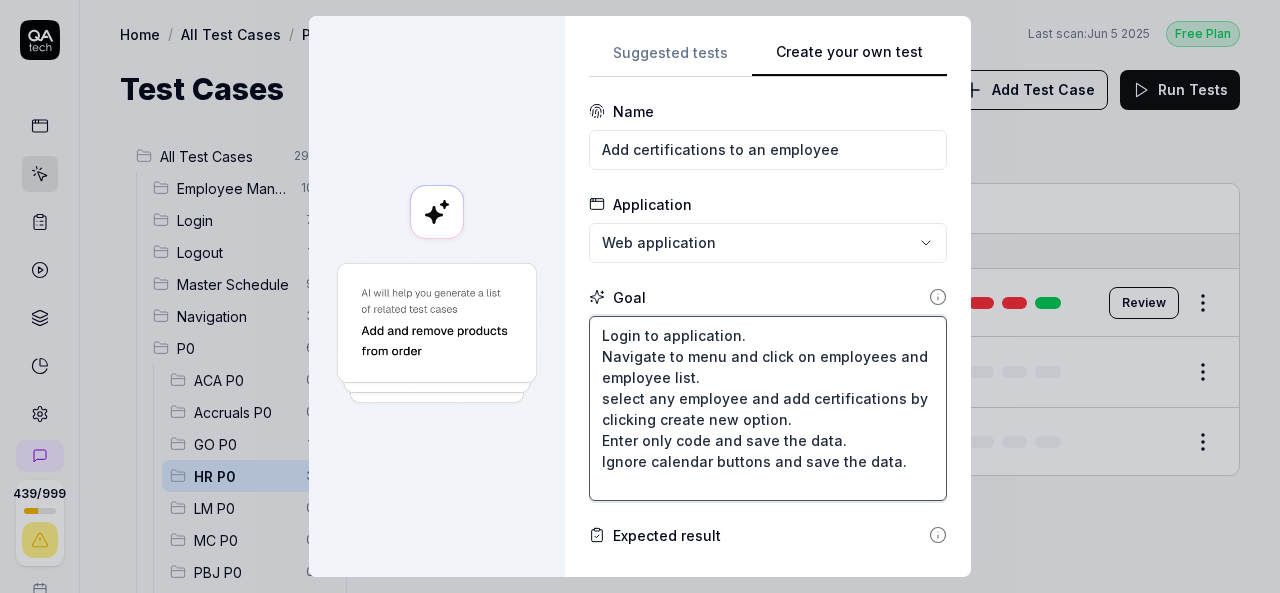 type on "Login to application.
Navigate to menu and click on employees and employee list.
select any employee and add certifications by clicking create new option.
Enter only code and save the data.
Ignore calendar buttons and save the data." 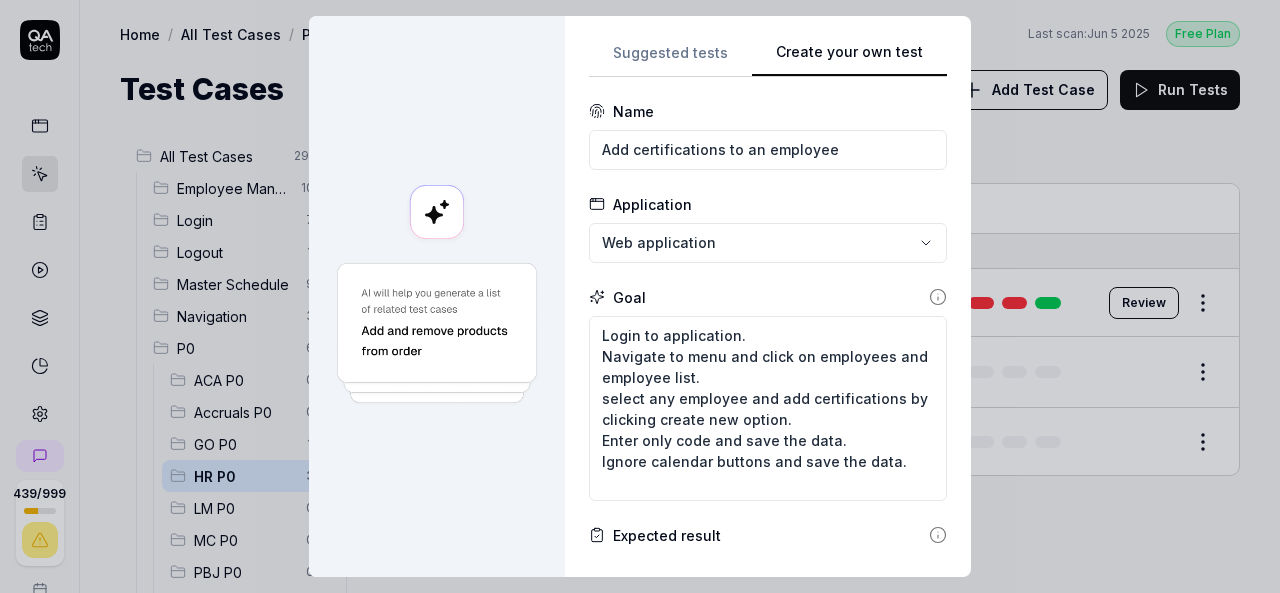 click on "**********" at bounding box center [640, 296] 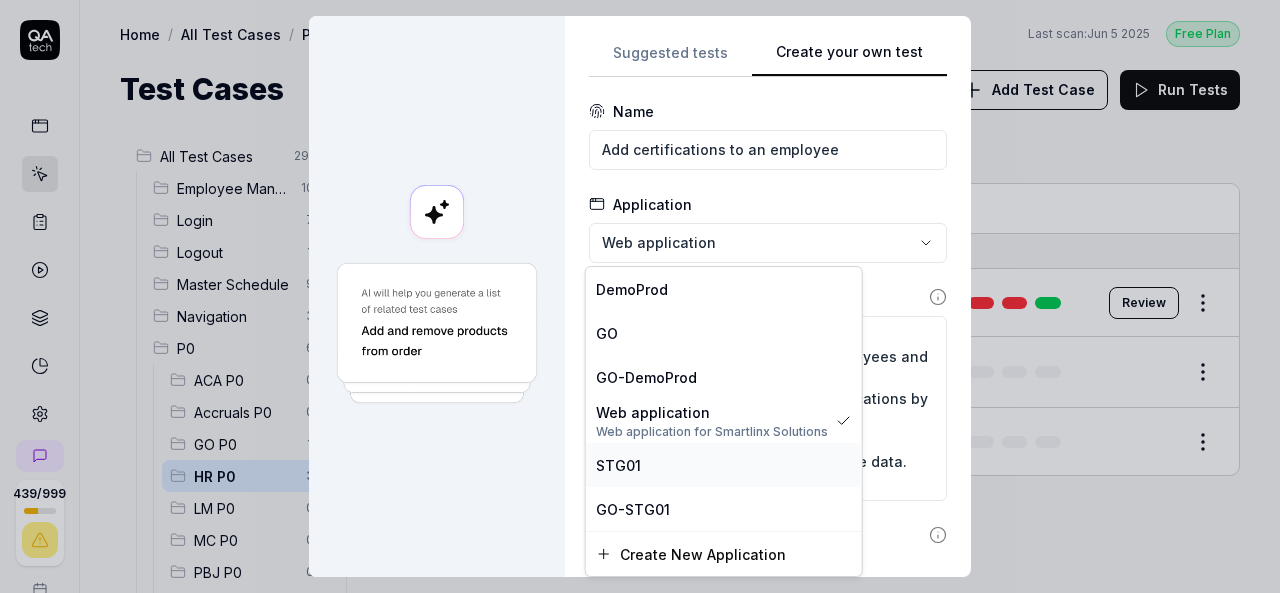 click on "STG01" at bounding box center (724, 465) 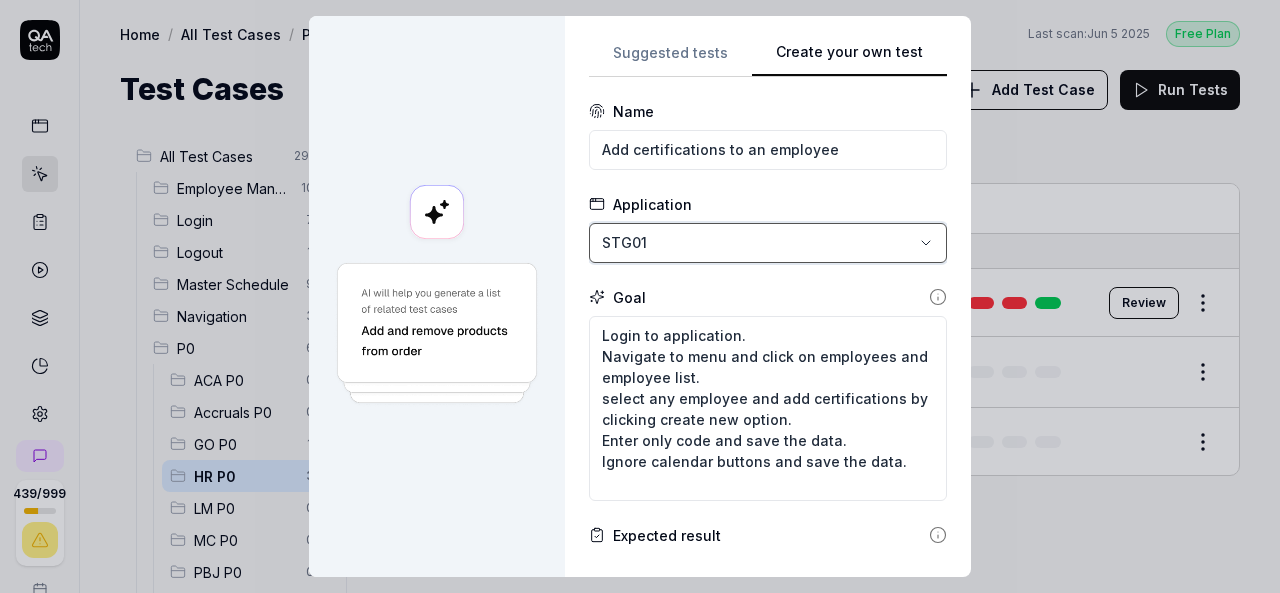 scroll, scrollTop: 200, scrollLeft: 0, axis: vertical 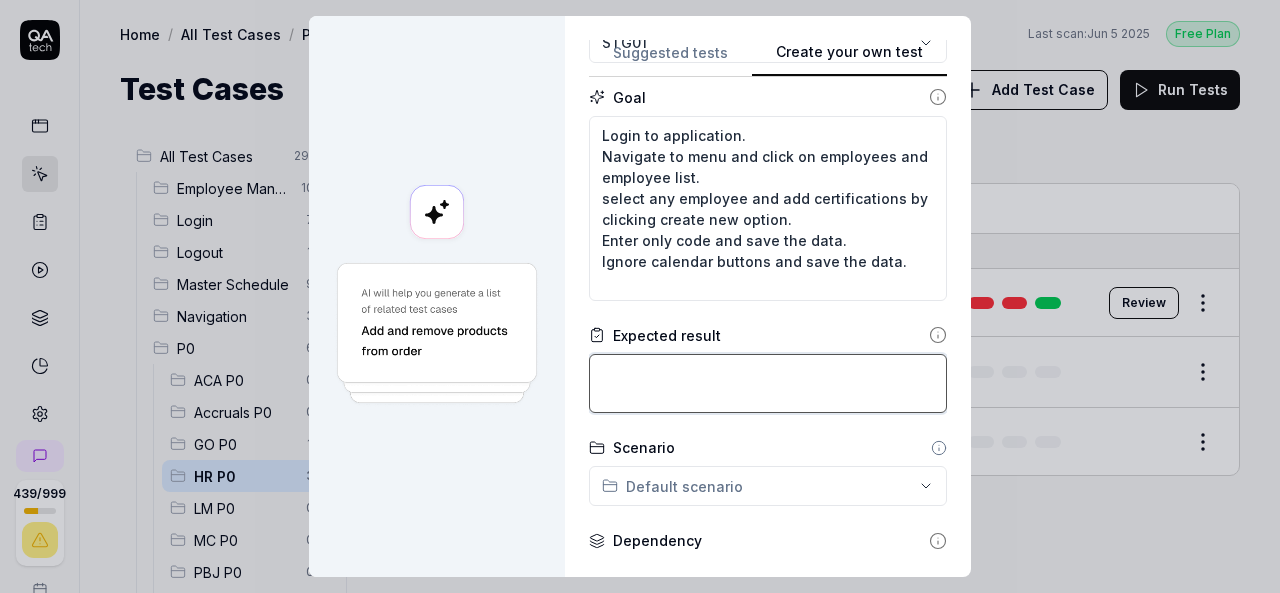click at bounding box center (768, 383) 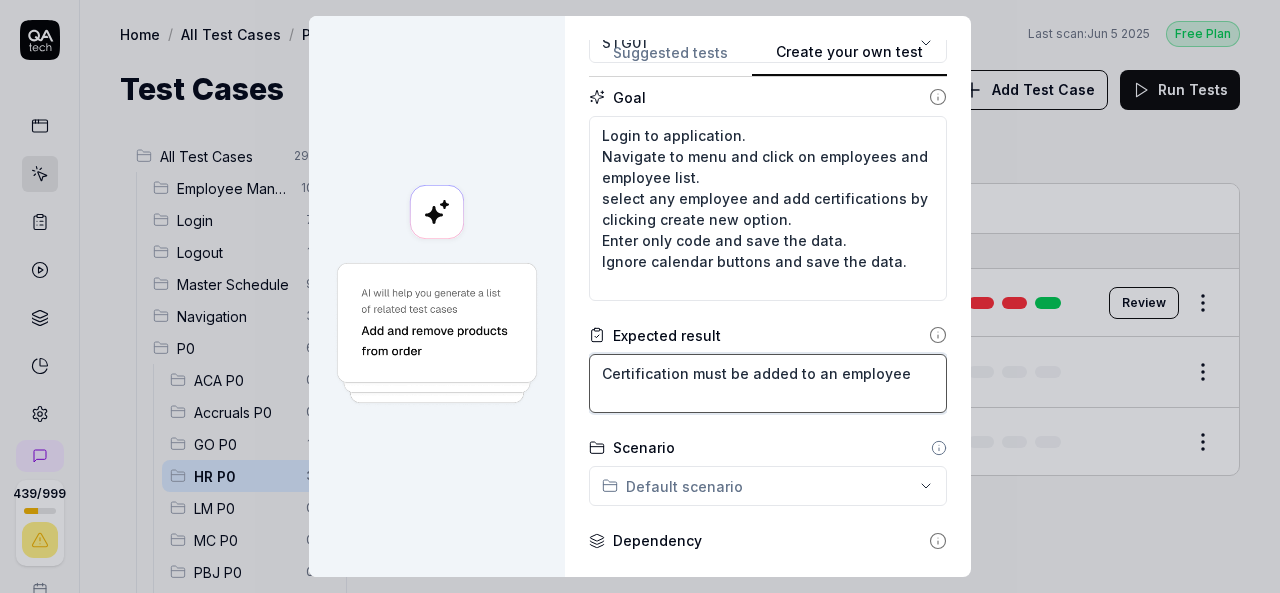 type on "Certification must be added to an employee" 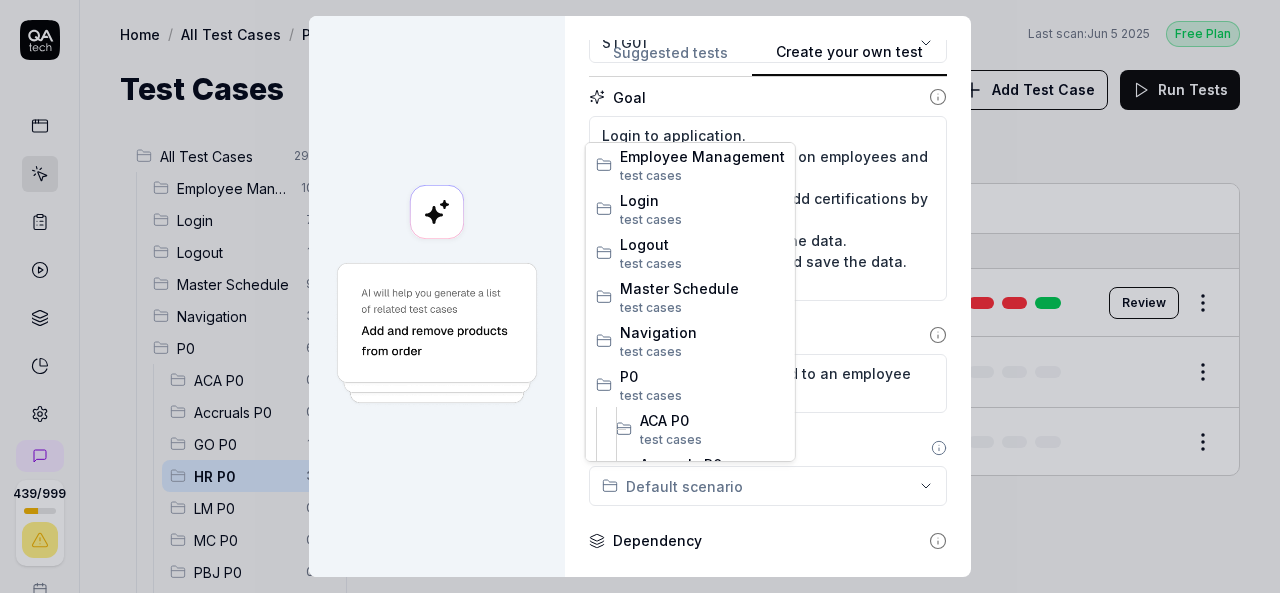 click on "**********" at bounding box center [640, 296] 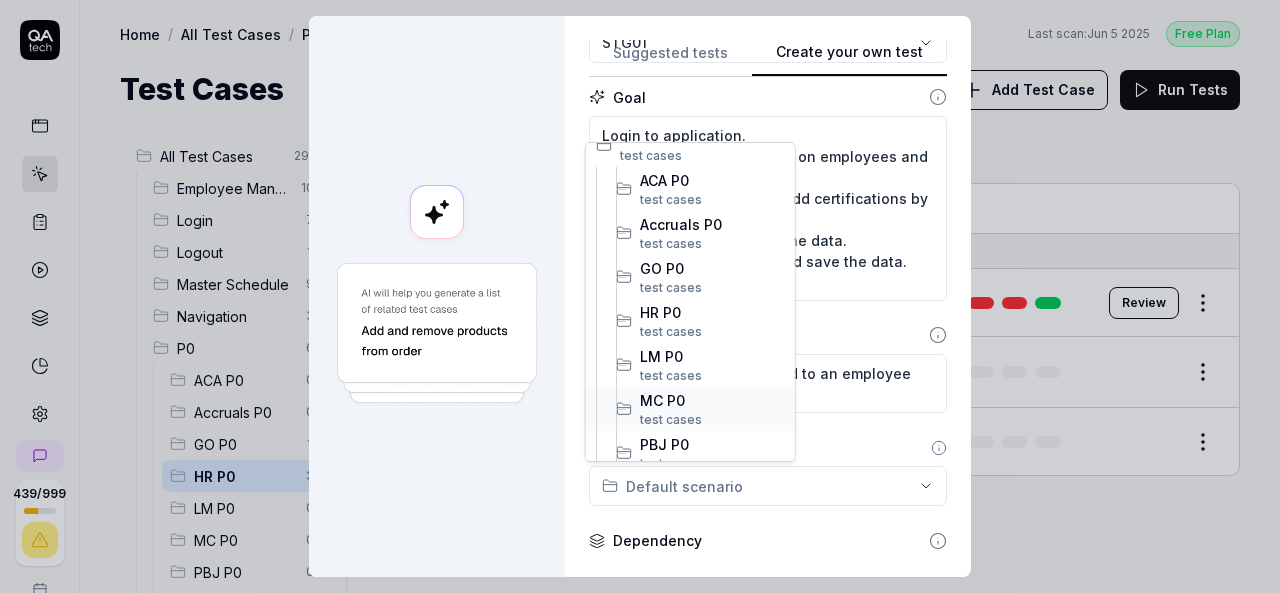 scroll, scrollTop: 300, scrollLeft: 0, axis: vertical 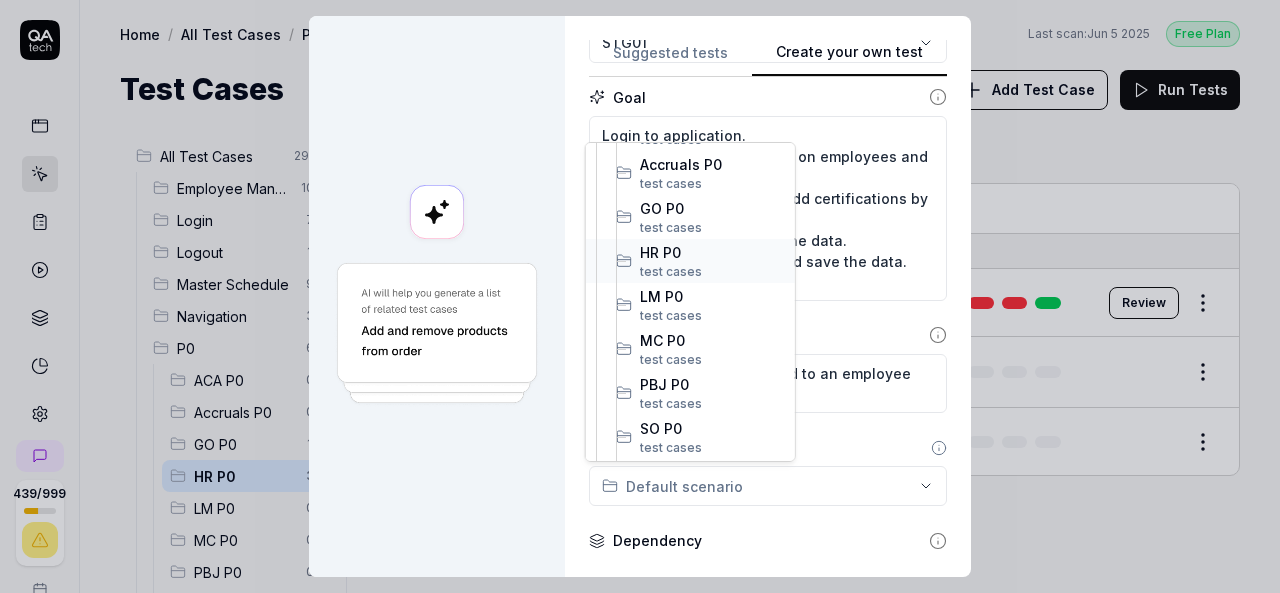 click on "HR P0" at bounding box center (712, 252) 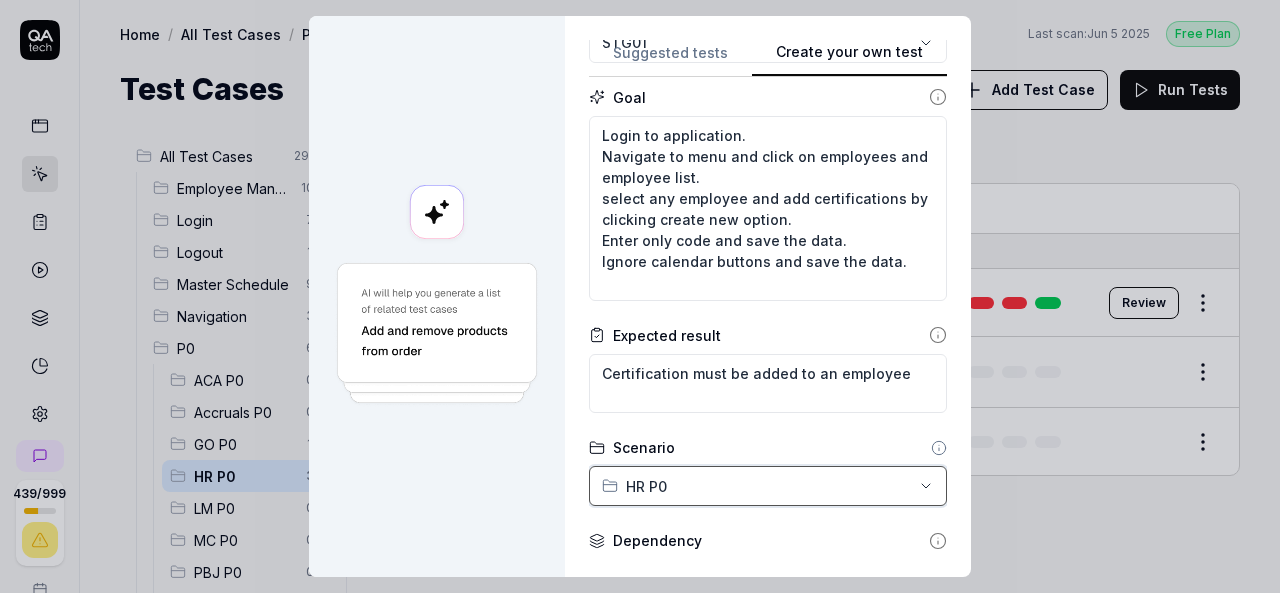 scroll, scrollTop: 400, scrollLeft: 0, axis: vertical 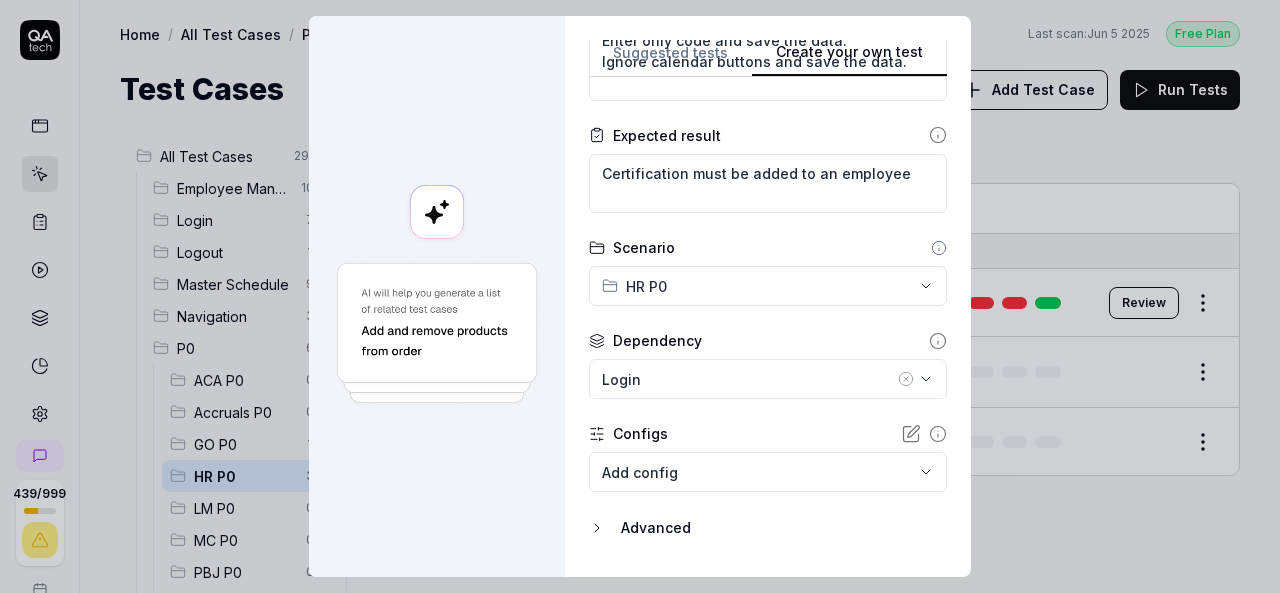 click 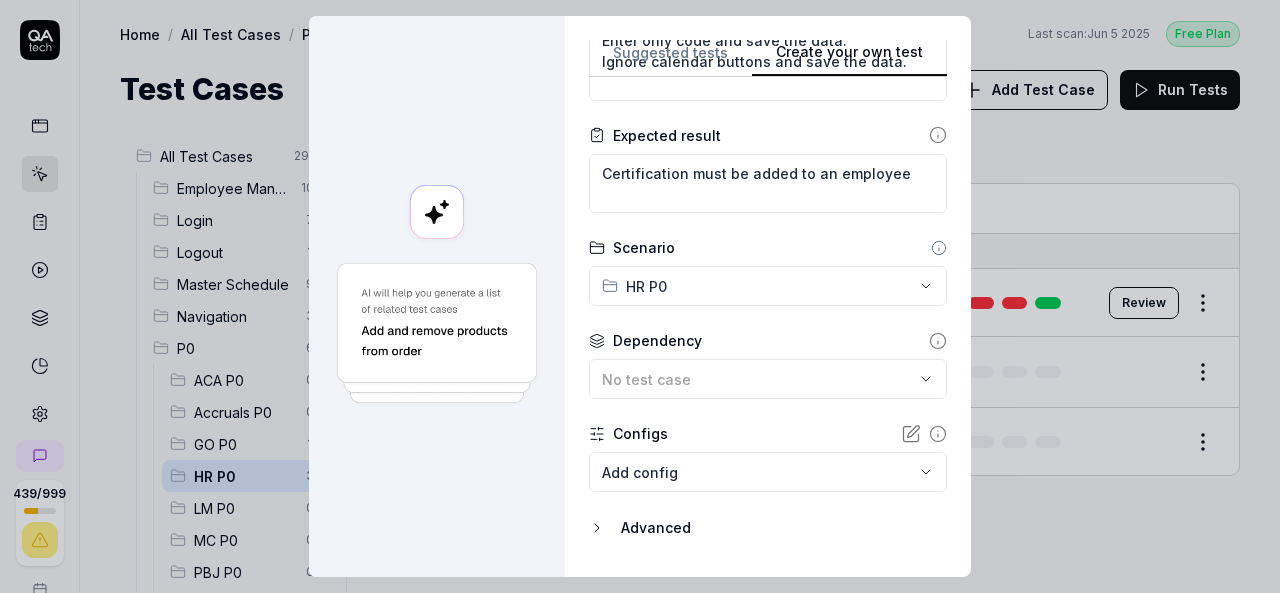 click on "439  /  999 s S Home / All Test Cases / P0 / HR P0 Free Plan Home / All Test Cases / P0 / HR P0 Last scan:  Jun 5 2025 Free Plan Test Cases Add Test Case Run Tests All Test Cases 291 Employee Management 10 Login 7 Logout 1 Master Schedule 9 Navigation 3 P0 6 ACA P0 0 Accruals P0 0 GO P0 1 HR P0 3 LM P0 0 MC P0 0 PBJ P0 0 SO P0 2 SPOT P0 0 TA P0 0 PPV 234 ACA PPV 20 Accruals PPV 35 GO PPV 13 HR PPV 31 LM PPV 7 MC PPV 7 PBJ PPV 22 SO PPV 56 Spotlight PPV 3 TA PPV 40 Reporting 3 Schedule Optimizer 1 Screen Loads 7 Time & Attendance 6 Filters Name Status Last Run P0 HR P0 Add agency employee STG01 Draft Review Add back ground check to an employee STG01 Active Edit Add employee STG01 Active Edit
To pick up a draggable item, press the space bar.
While dragging, use the arrow keys to move the item.
Press space again to drop the item in its new position, or press escape to cancel.
Create your own test Suggested tests Create your own test Name Add certifications to an employee Application STG01 *" at bounding box center [640, 296] 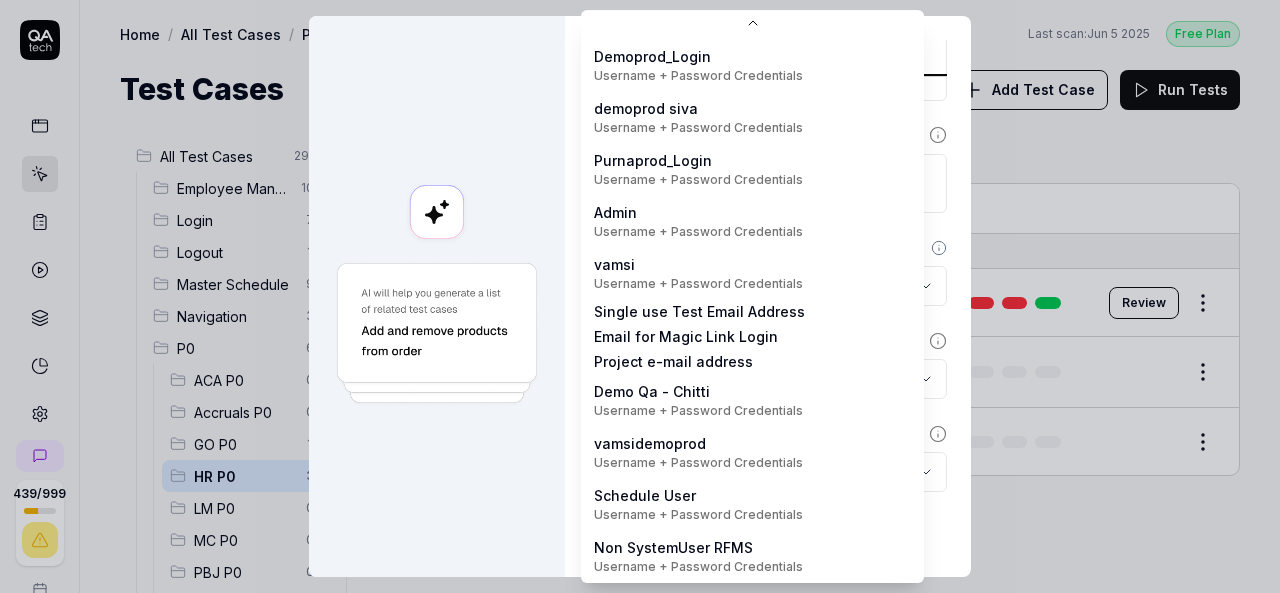 scroll, scrollTop: 367, scrollLeft: 0, axis: vertical 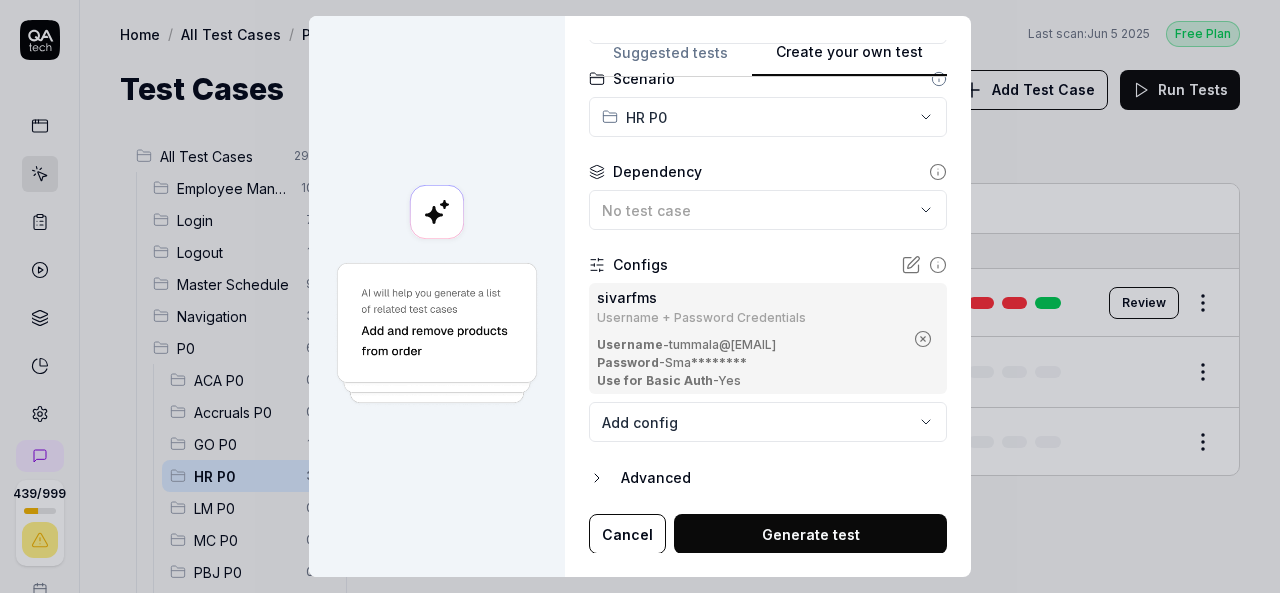 click on "Generate test" at bounding box center (810, 534) 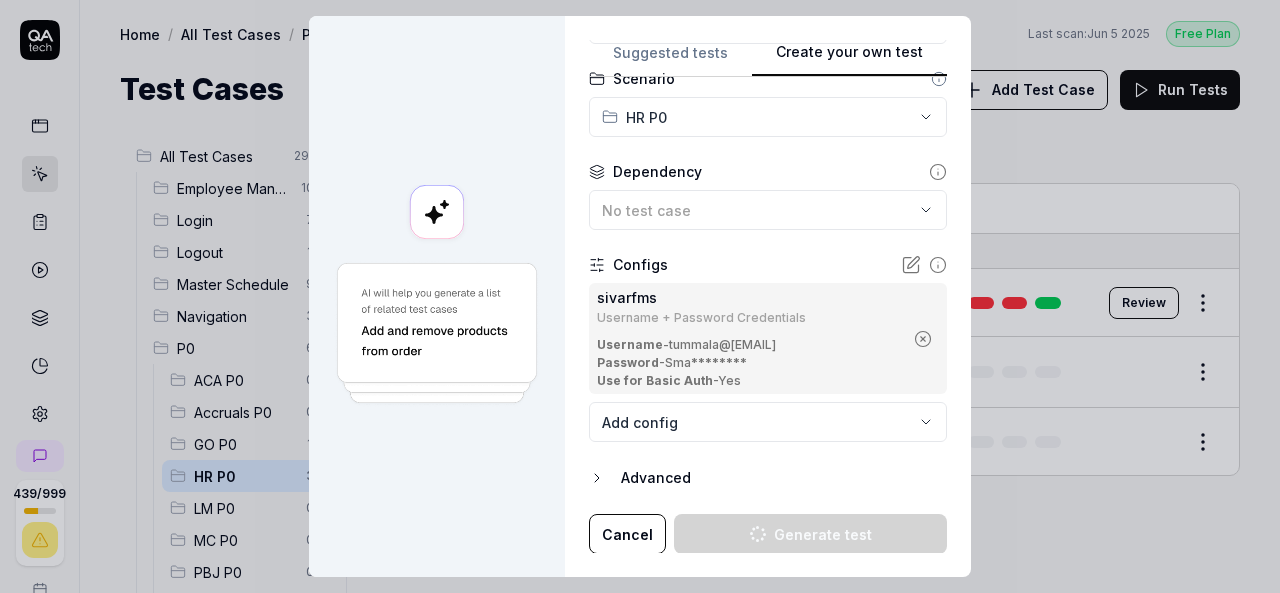 type on "*" 